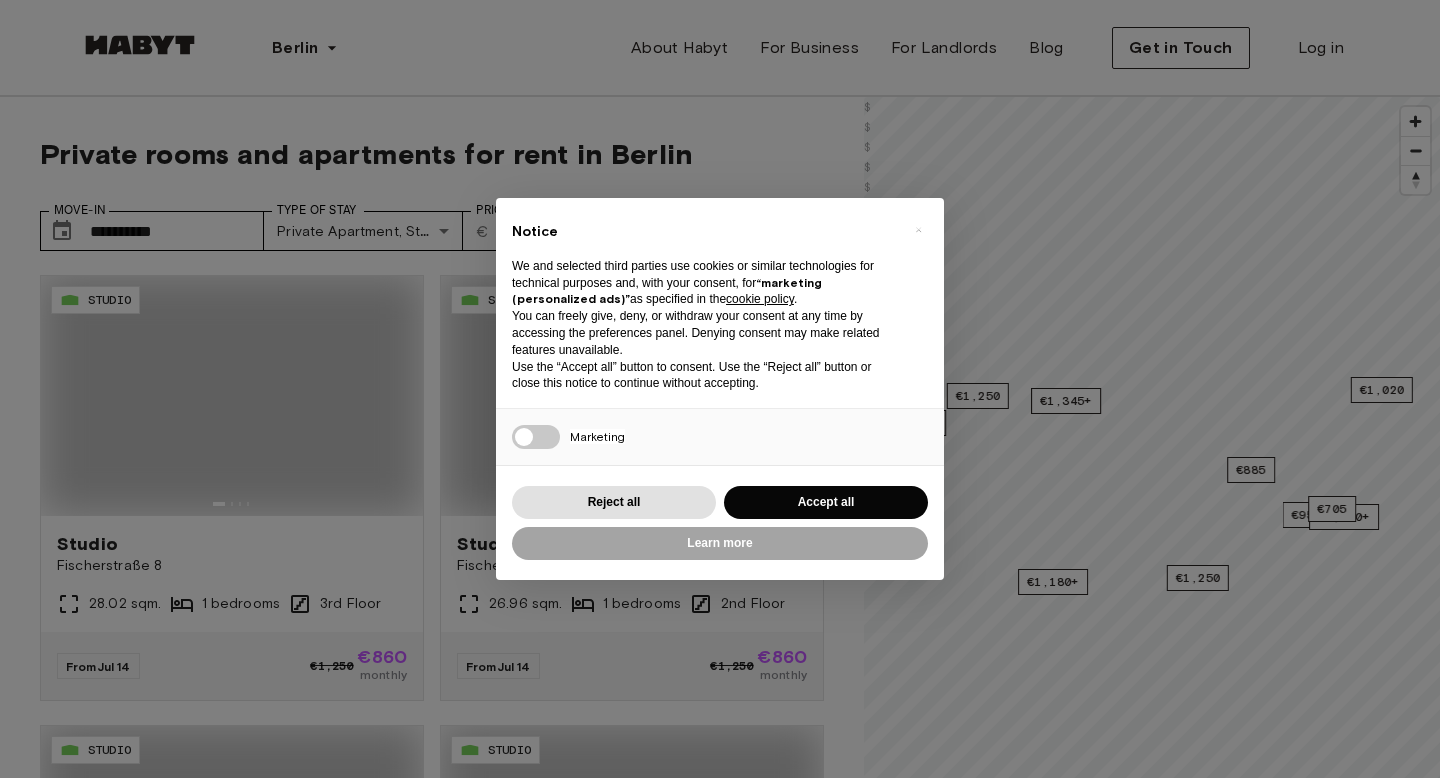 scroll, scrollTop: 0, scrollLeft: 0, axis: both 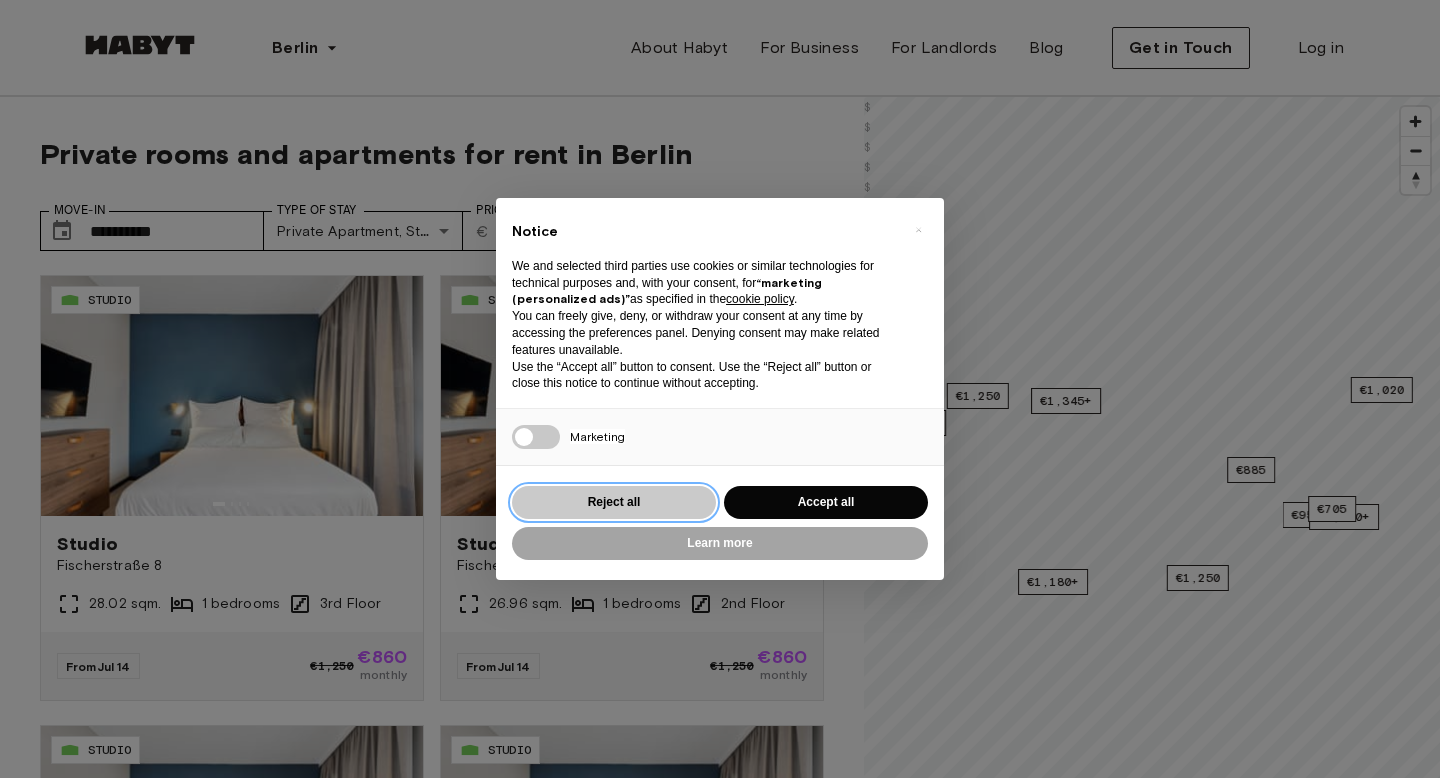 click on "Reject all" at bounding box center (614, 502) 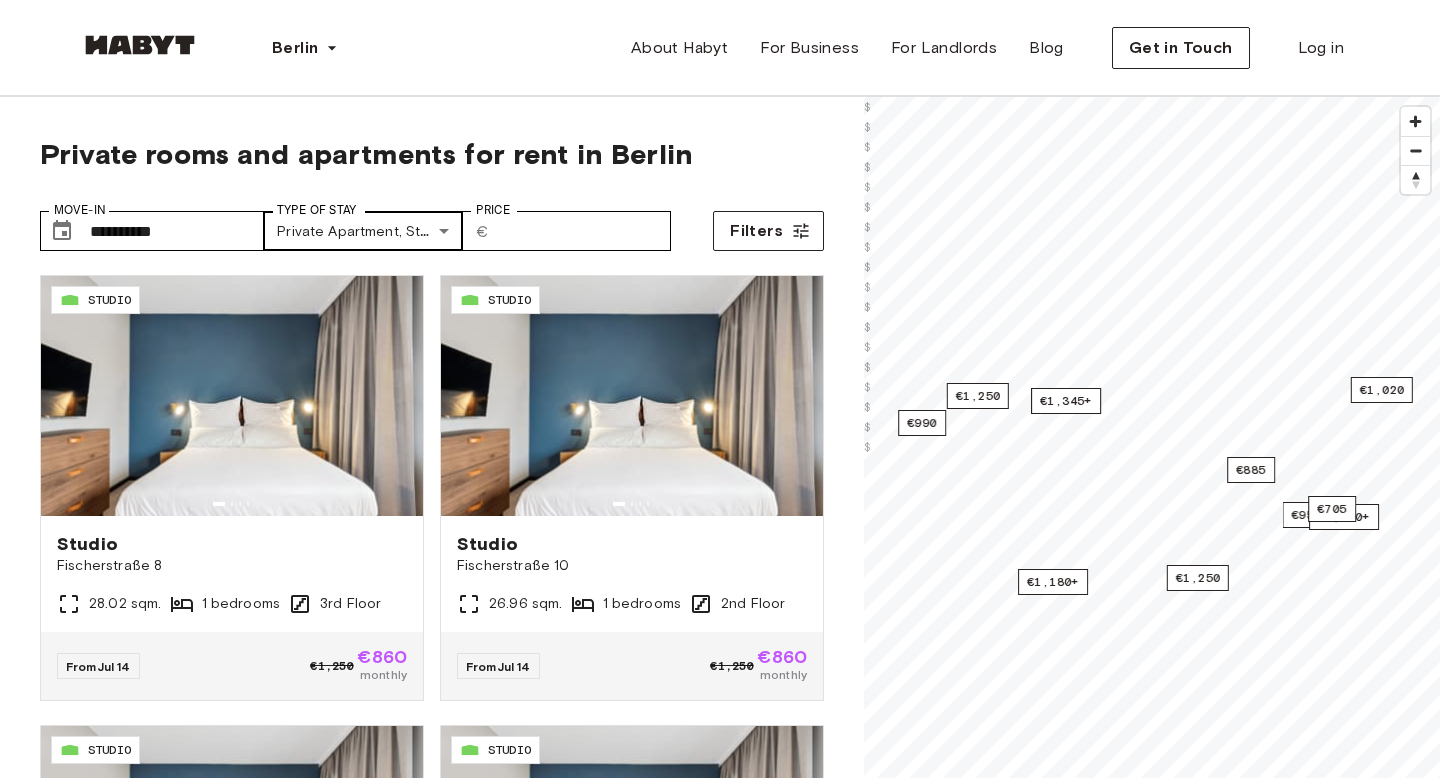click on "**********" at bounding box center [720, 2396] 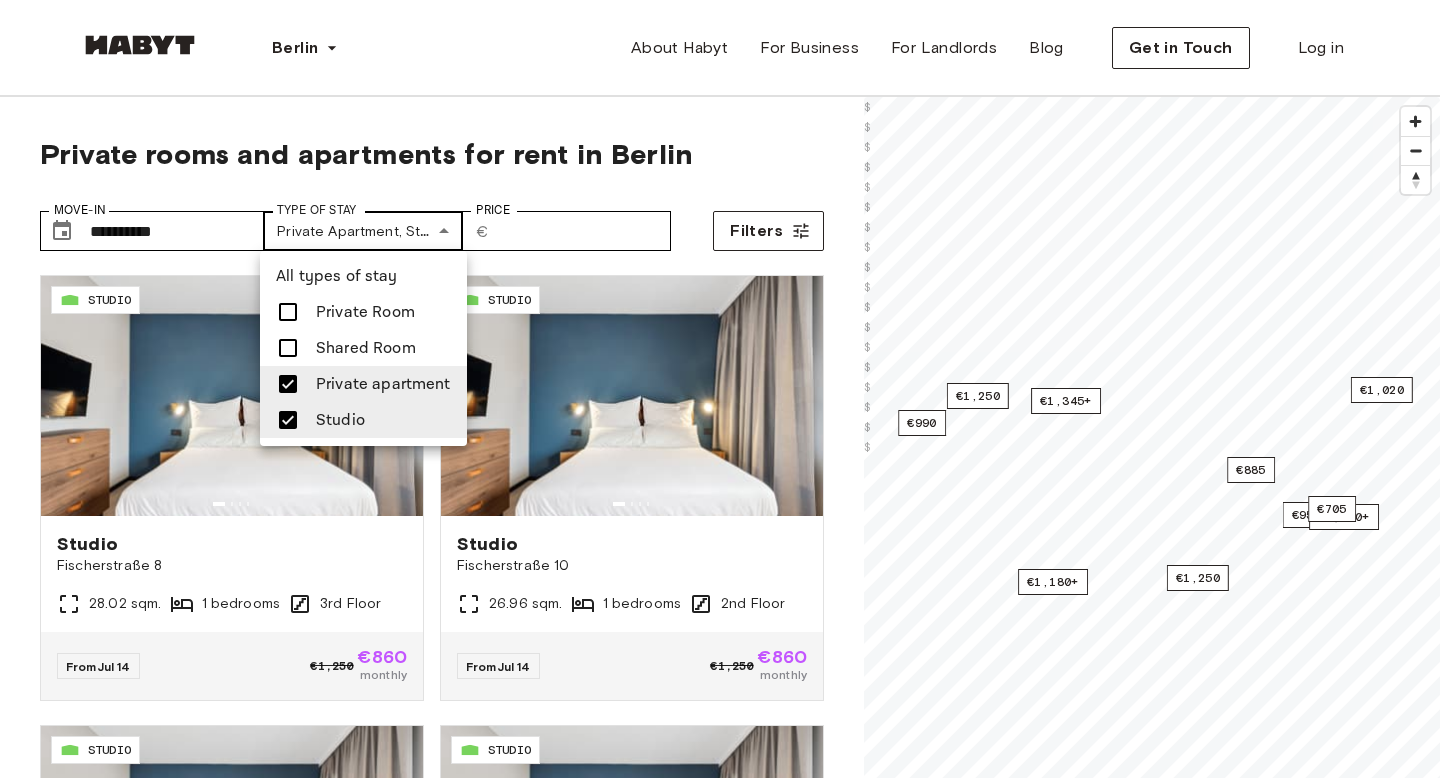 click at bounding box center (720, 389) 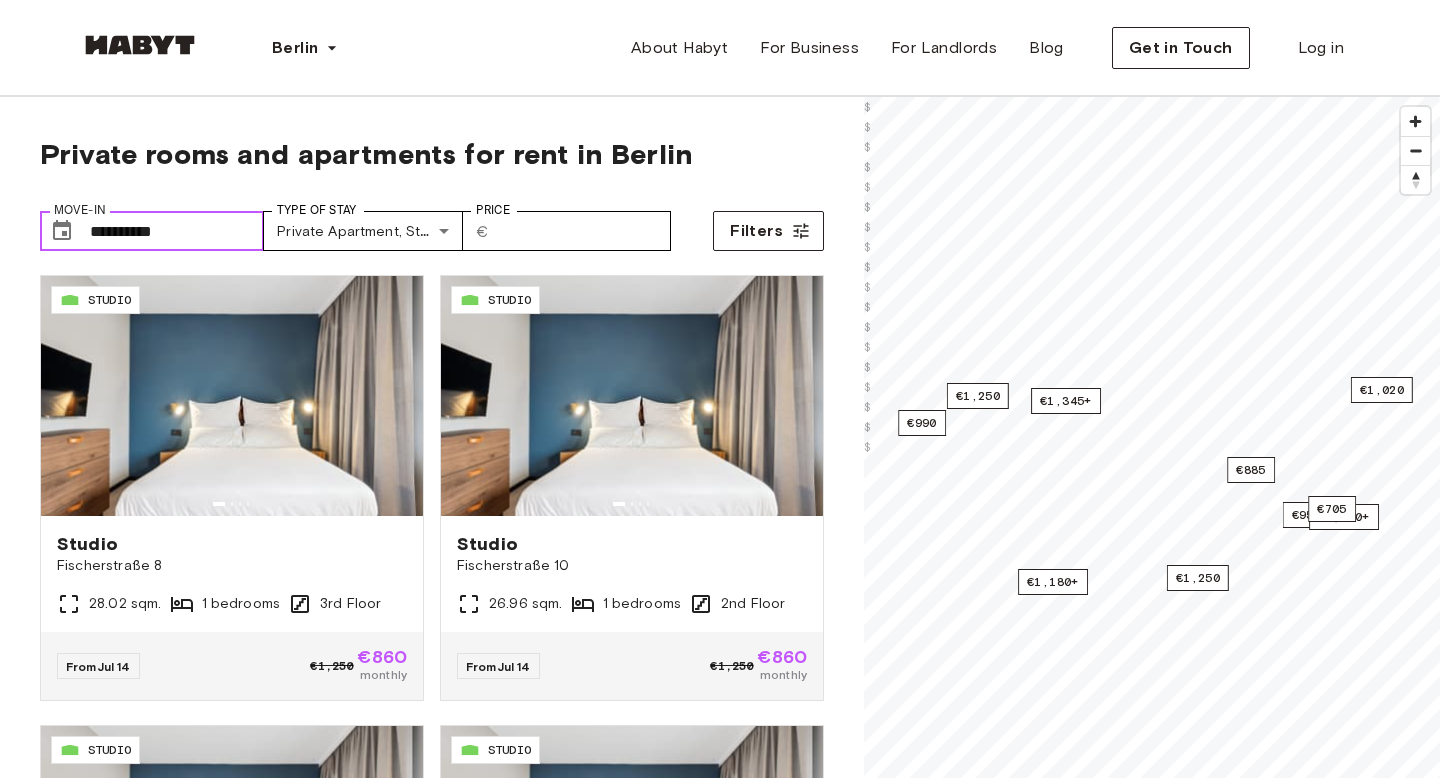 click on "**********" at bounding box center (177, 231) 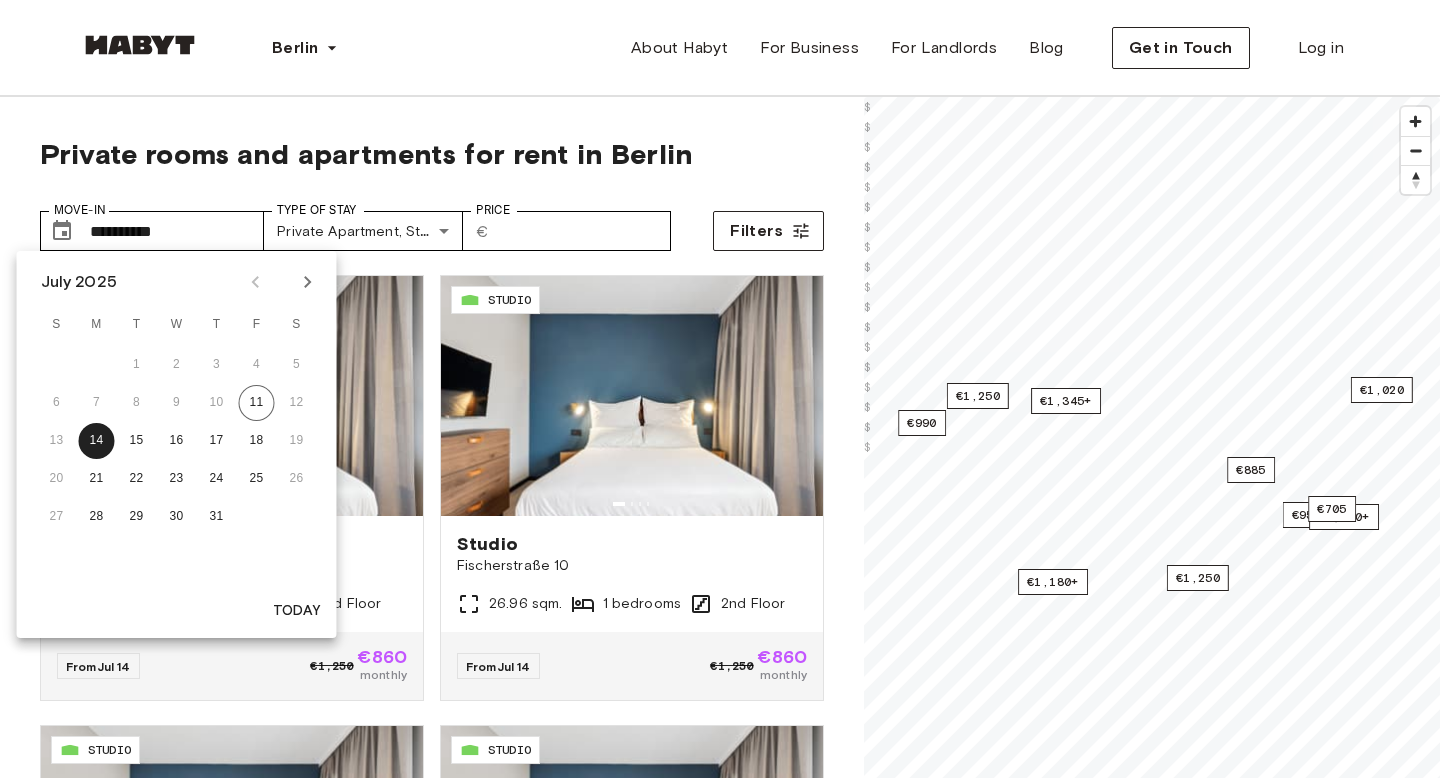 click 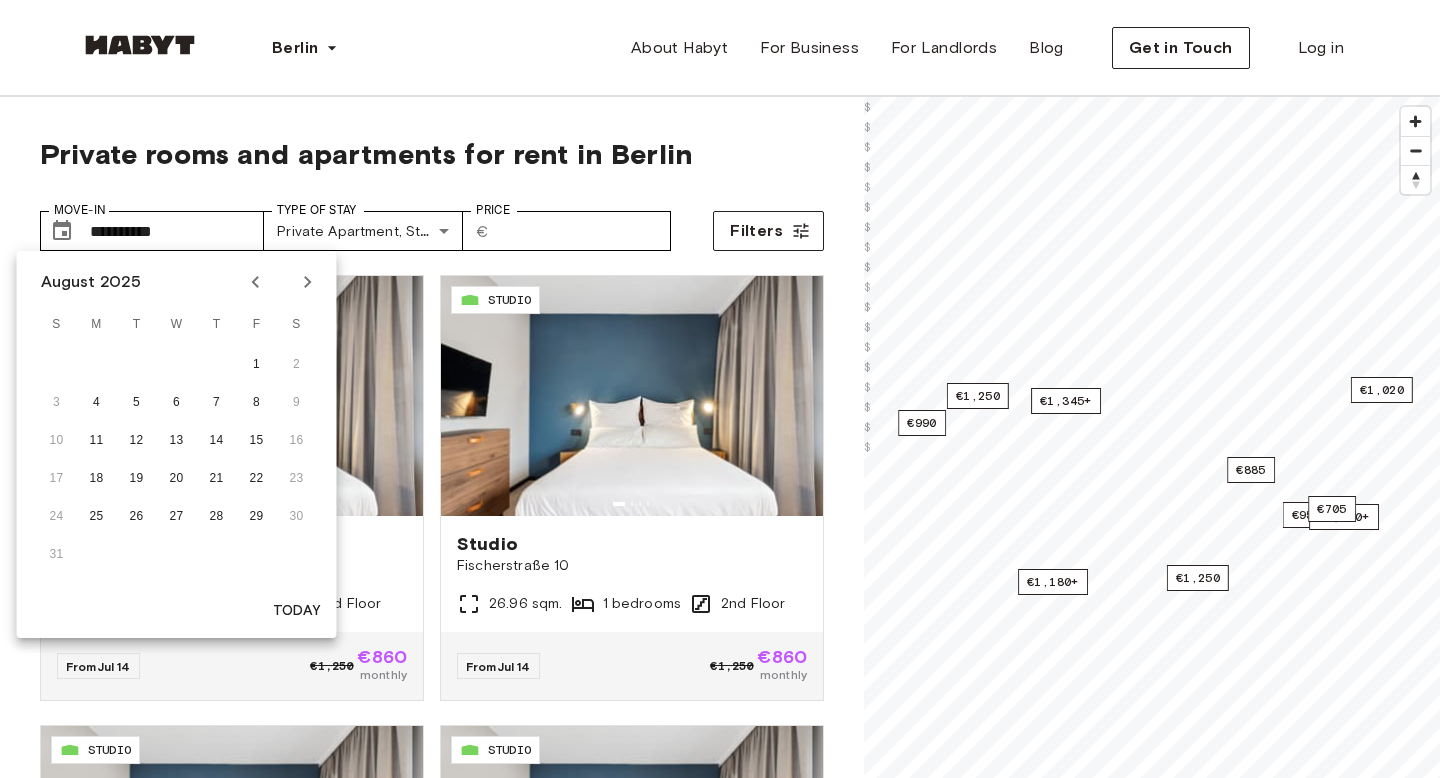 click 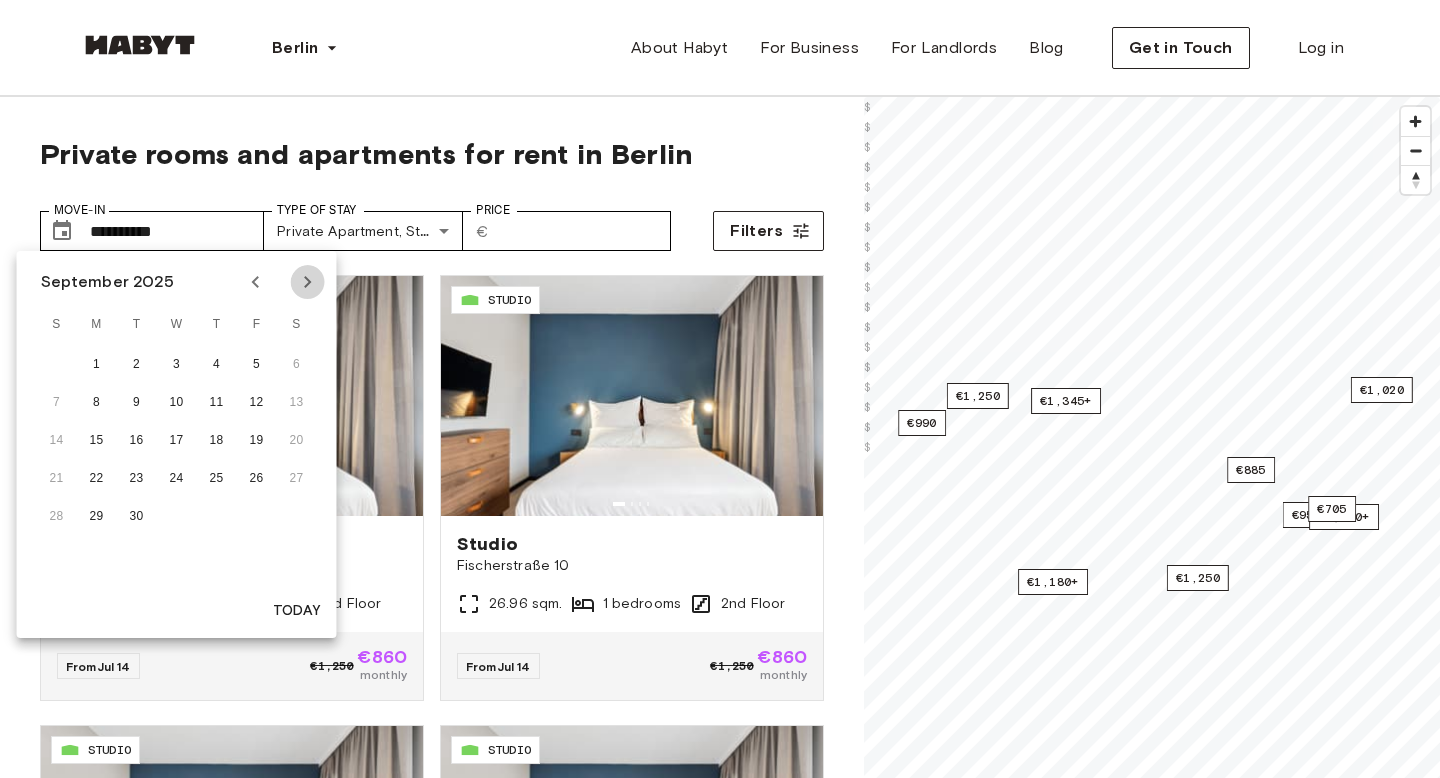click 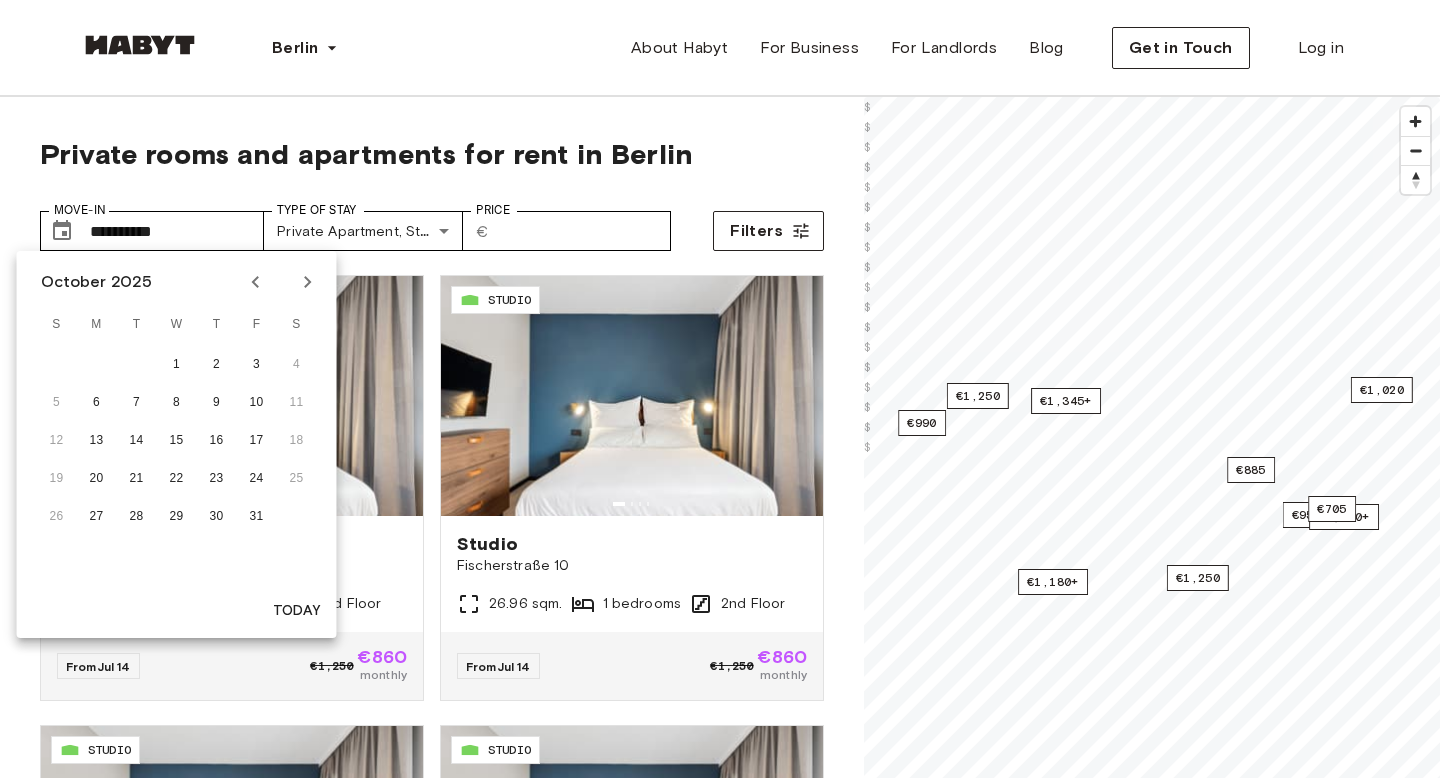 click 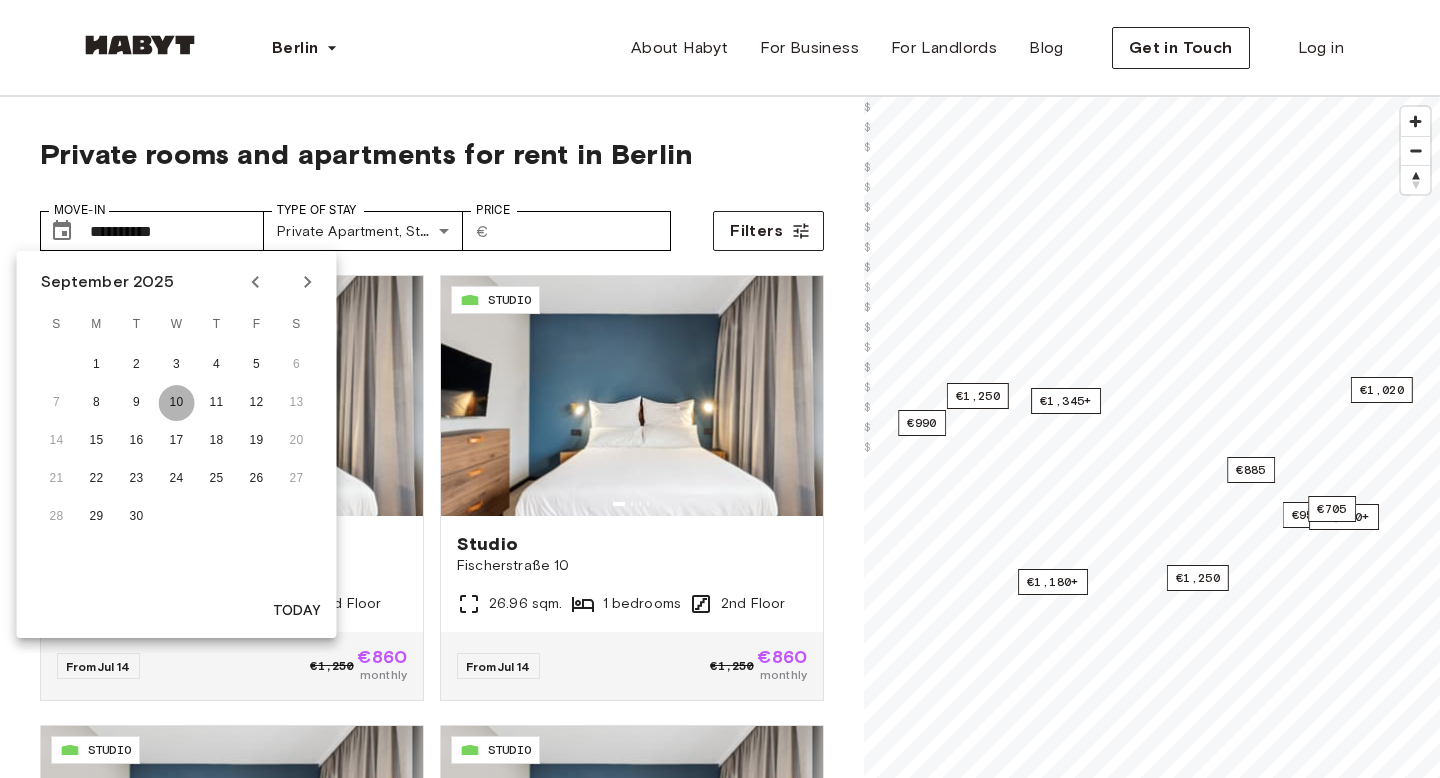 click on "10" at bounding box center [177, 403] 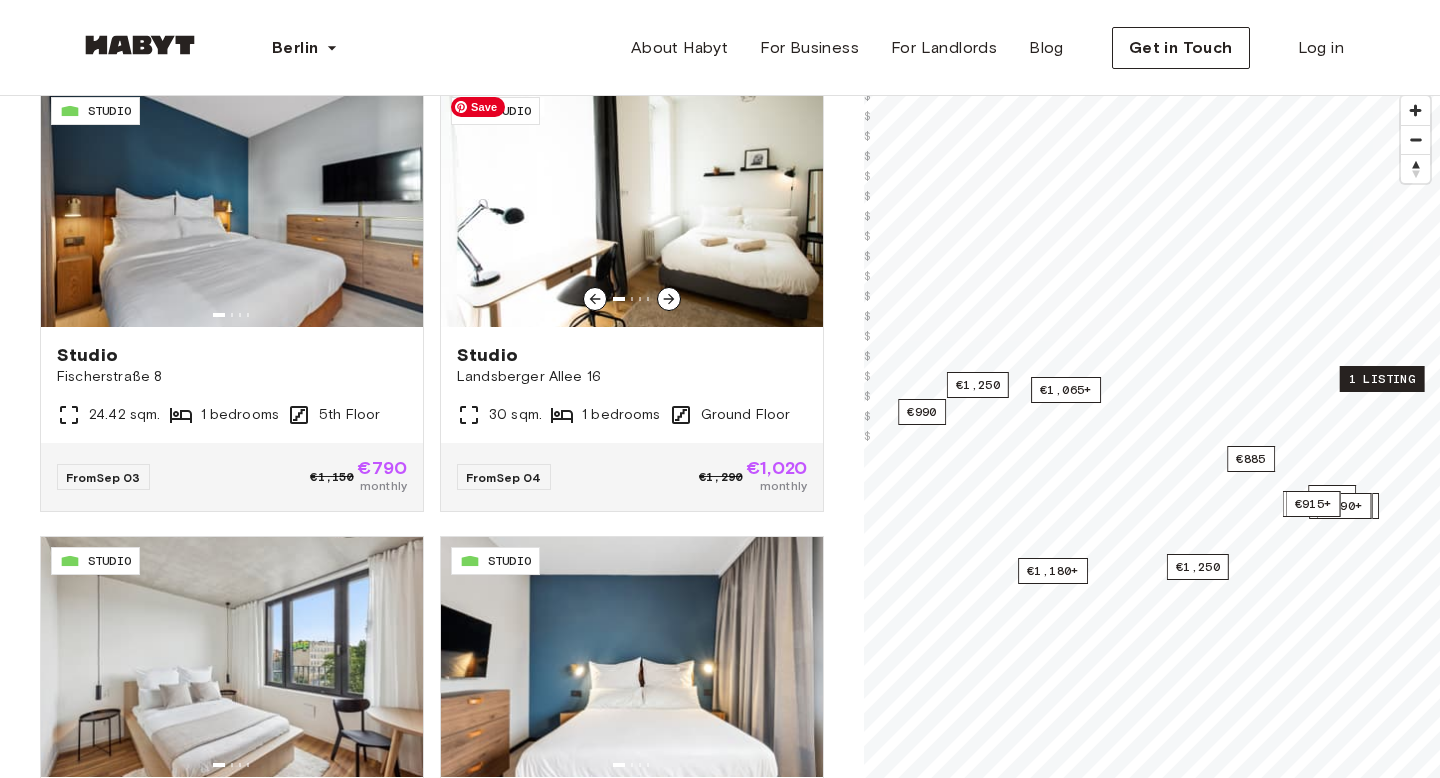 scroll, scrollTop: 192, scrollLeft: 0, axis: vertical 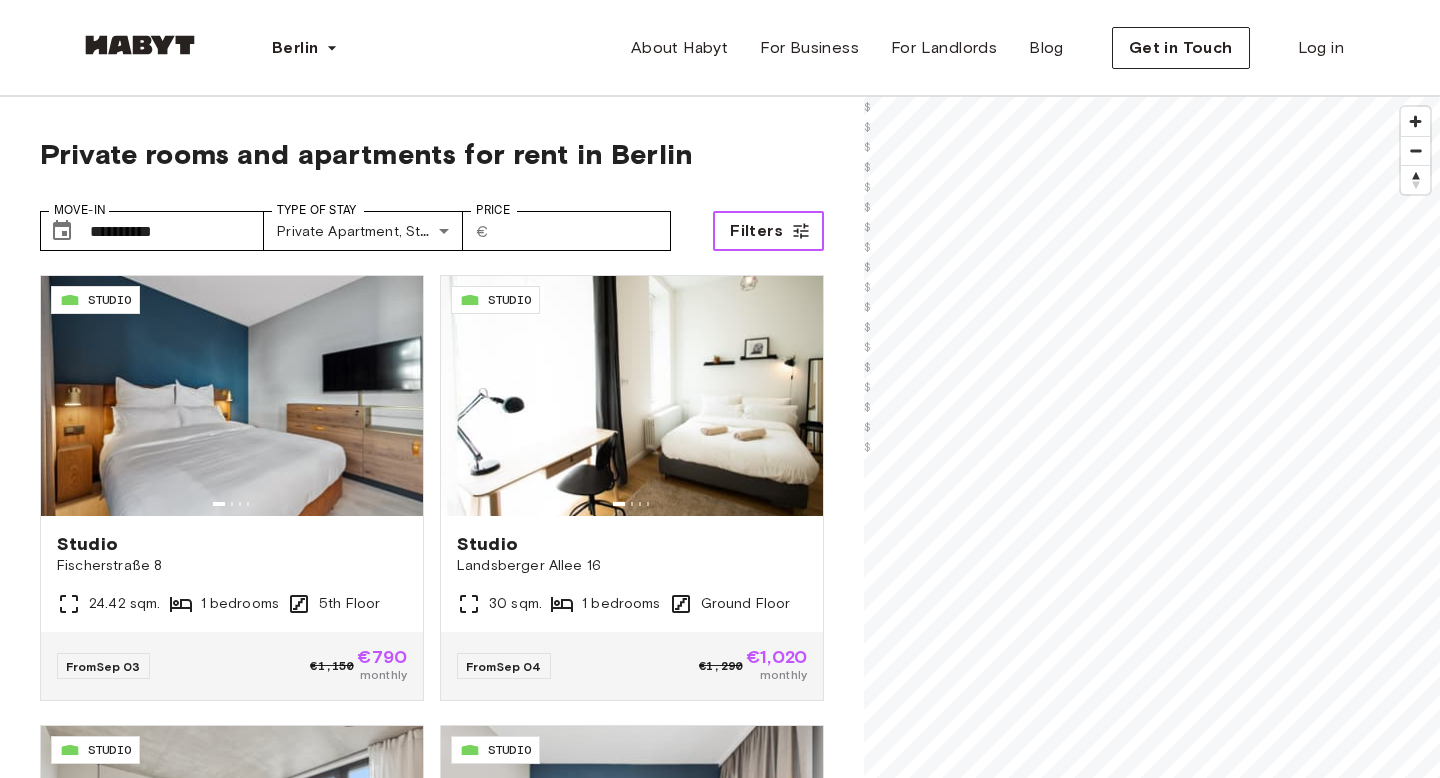 click on "Filters" at bounding box center (768, 231) 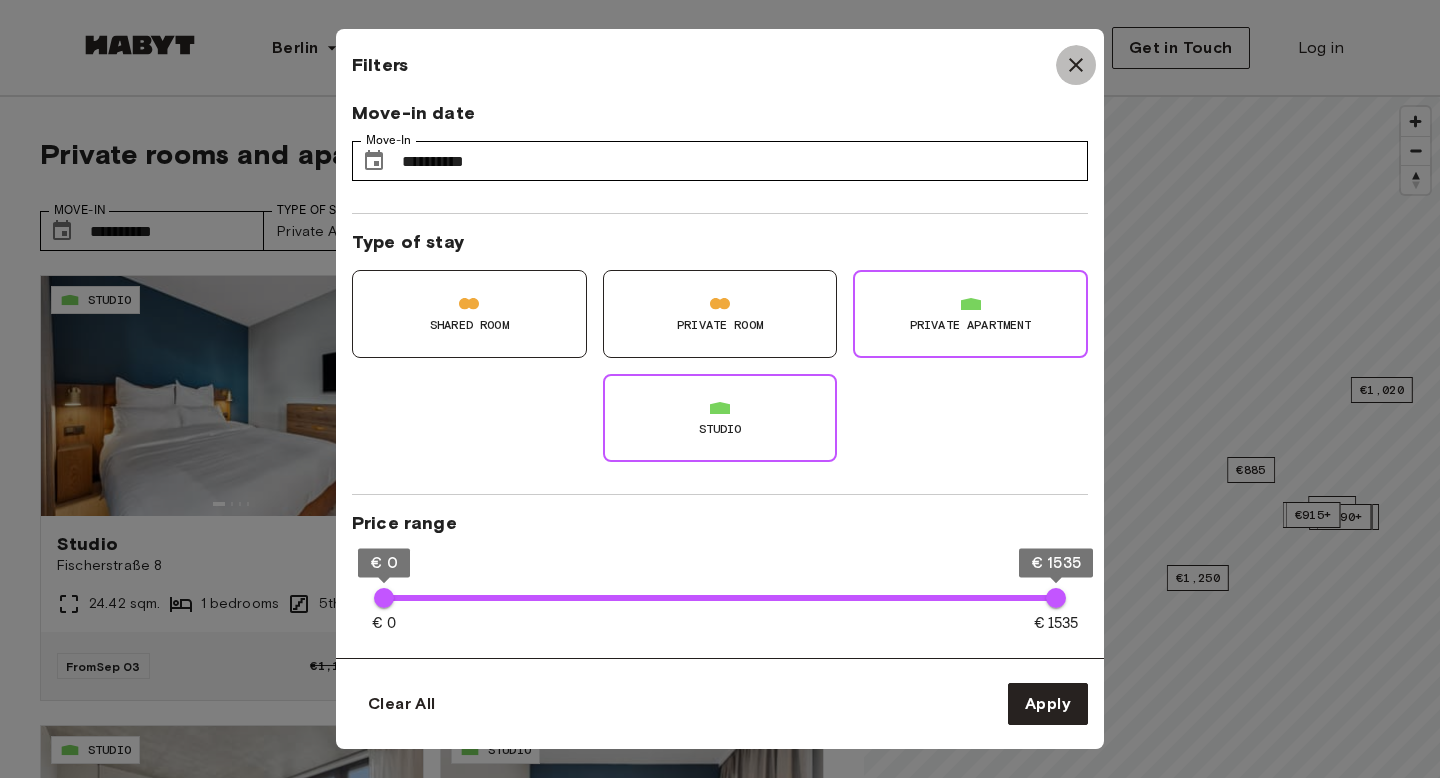 click 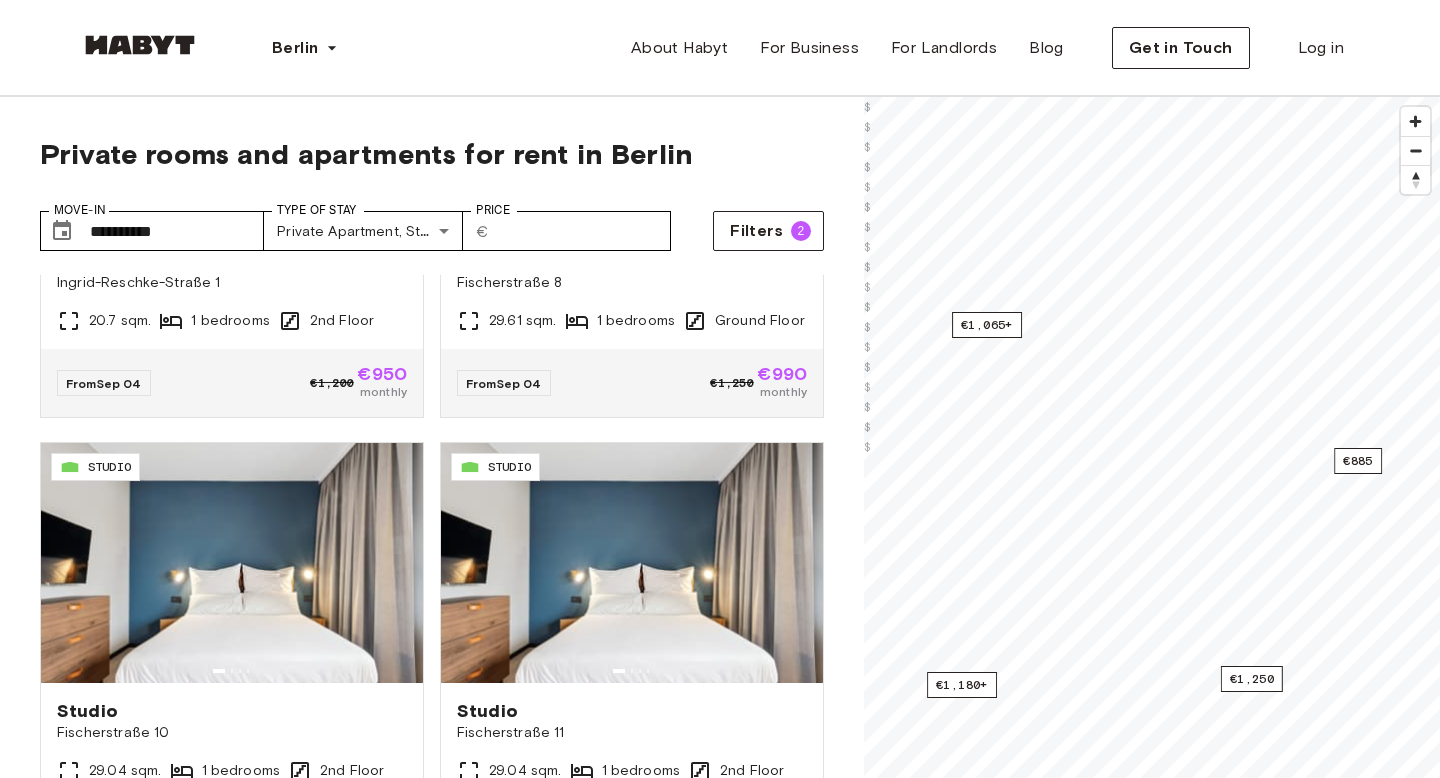 scroll, scrollTop: 0, scrollLeft: 0, axis: both 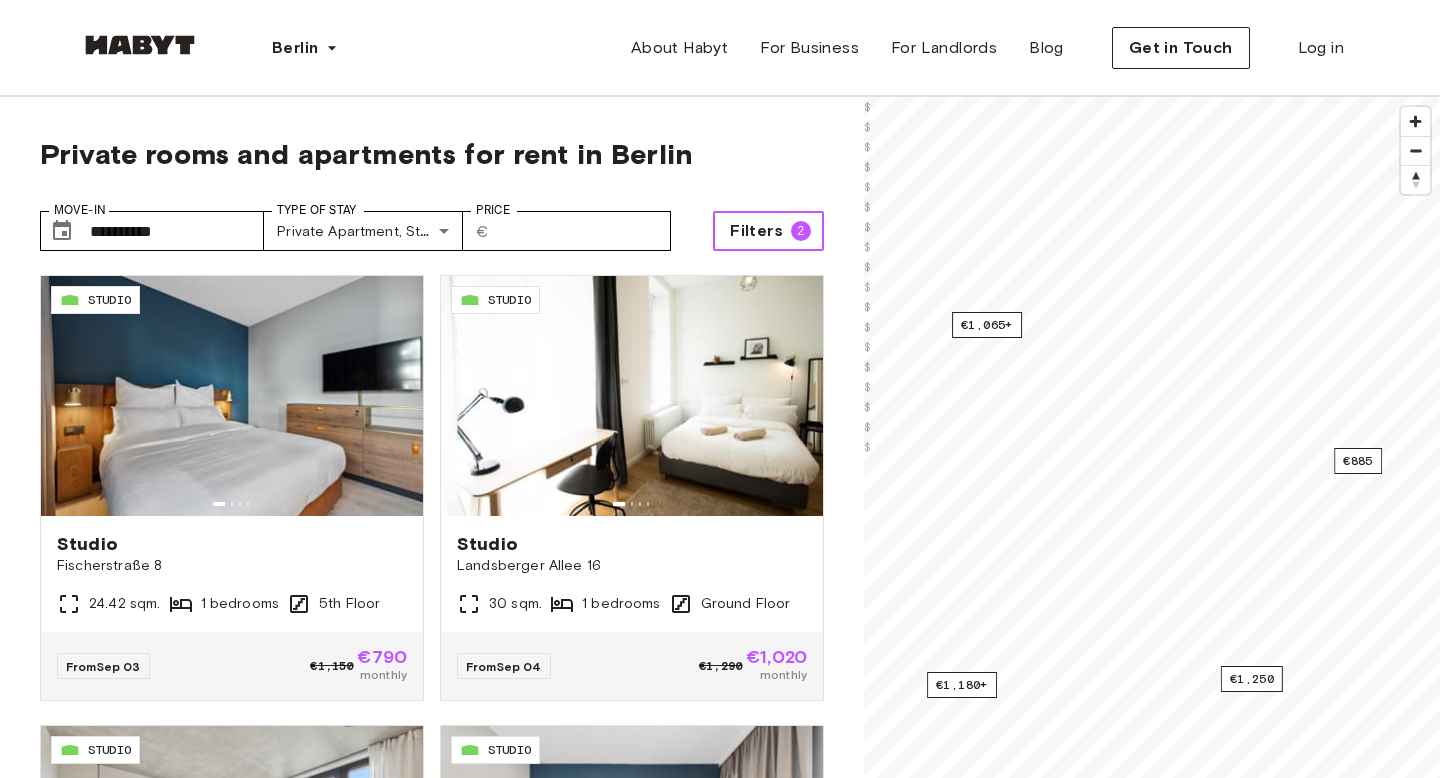 click on "Filters" at bounding box center (756, 231) 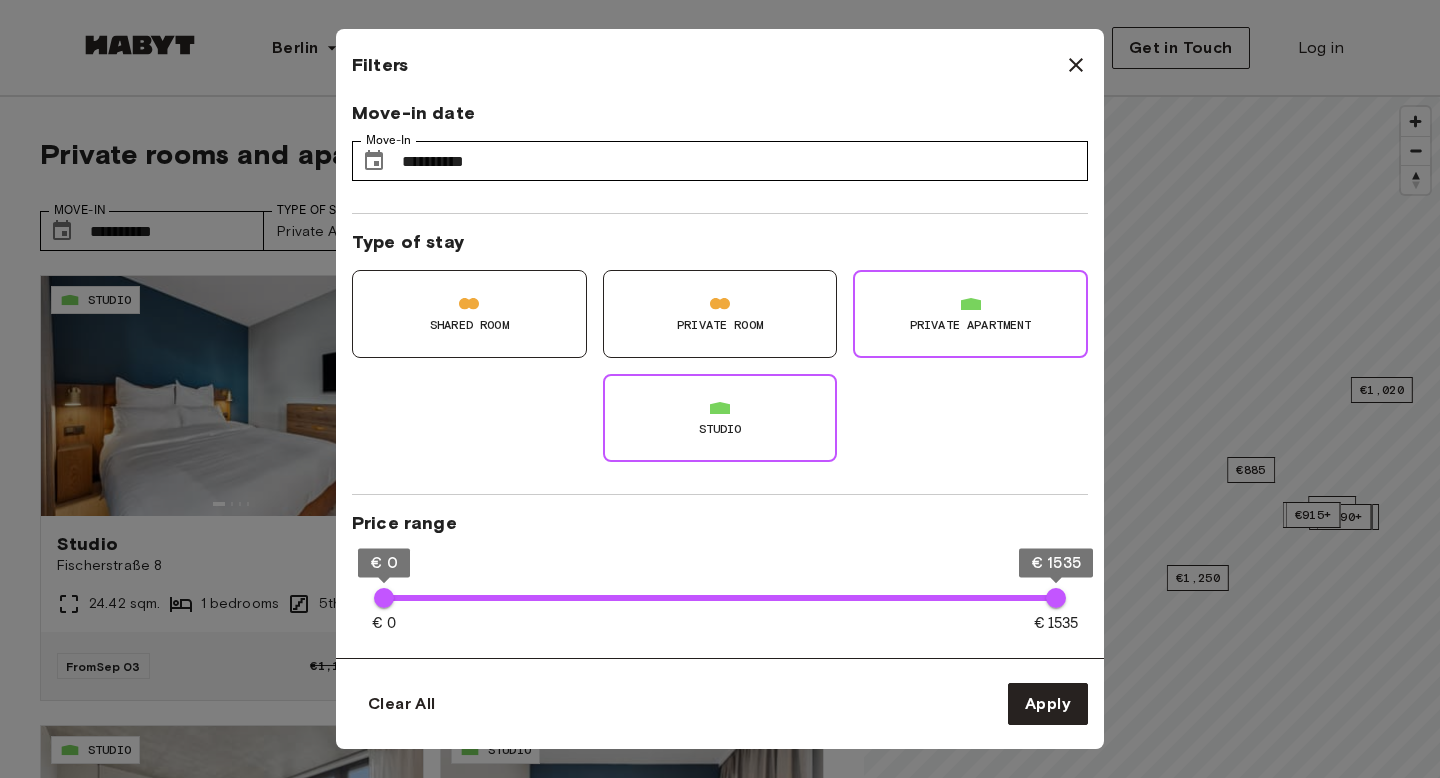 click 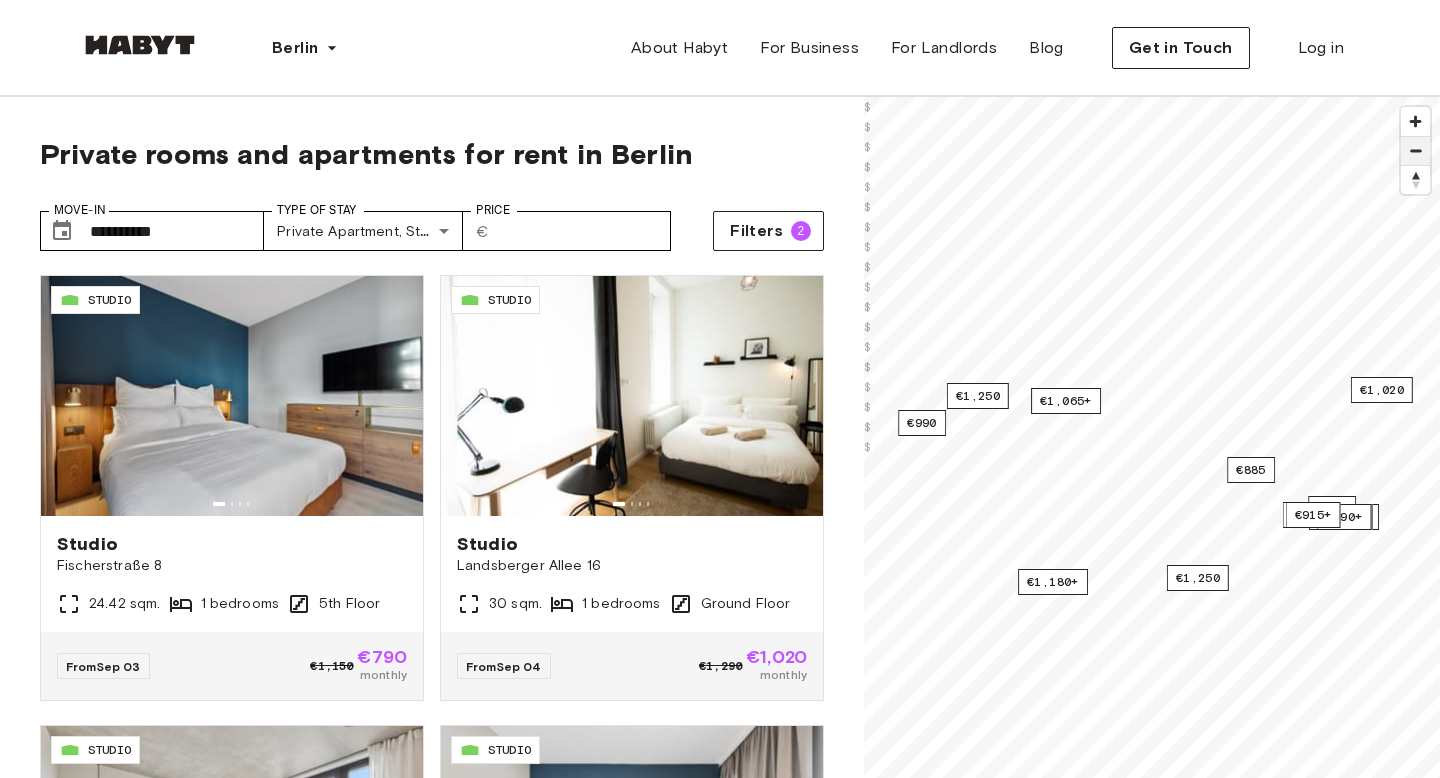click at bounding box center (1415, 151) 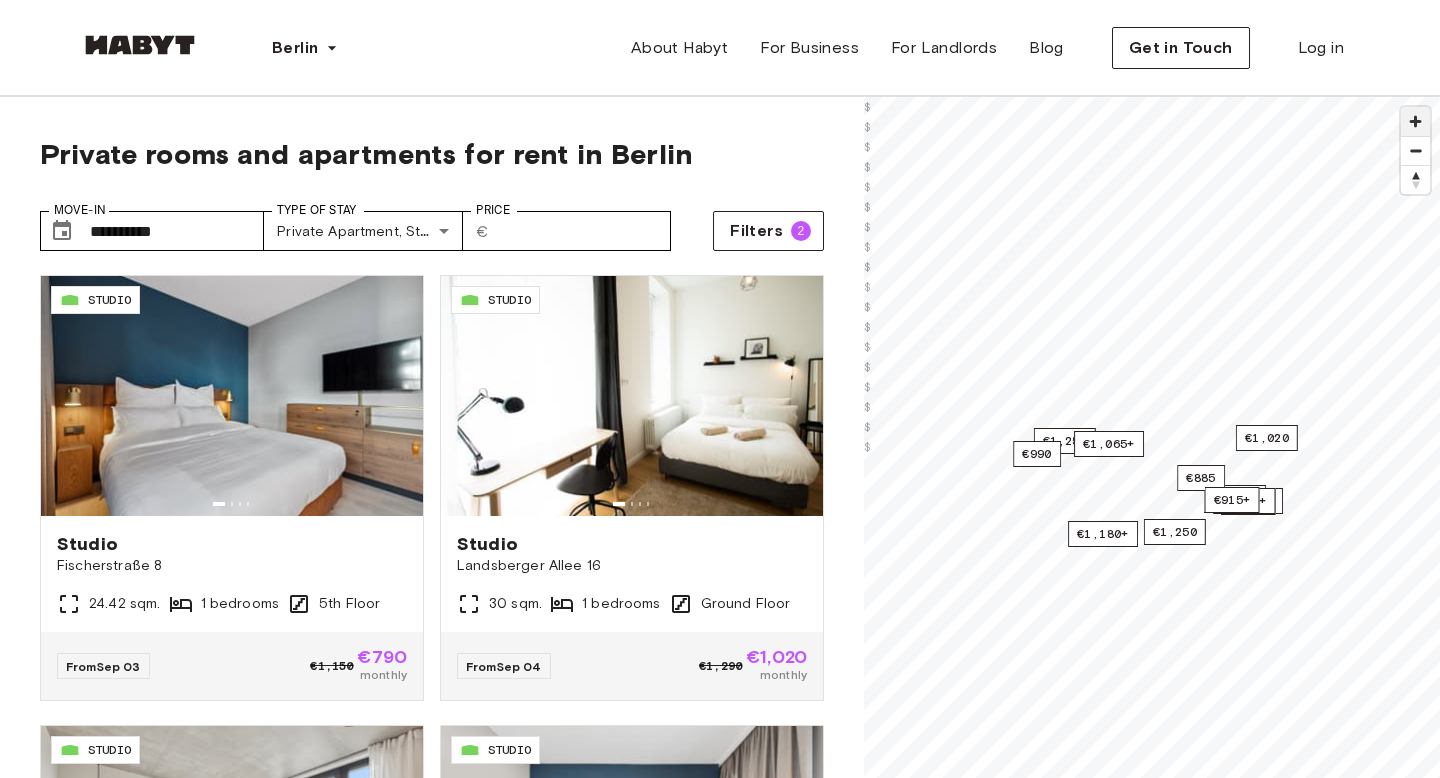 click at bounding box center [1415, 121] 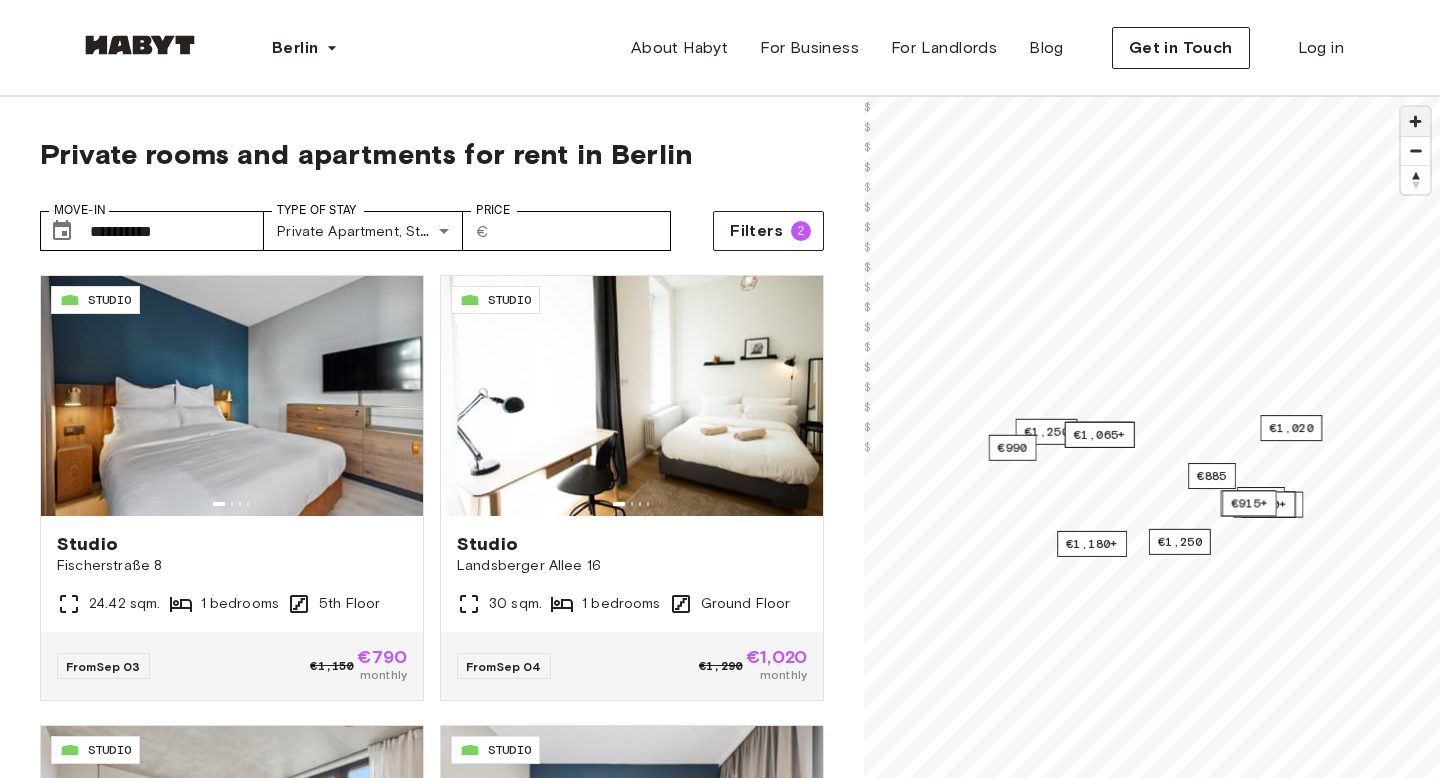 click at bounding box center (1415, 121) 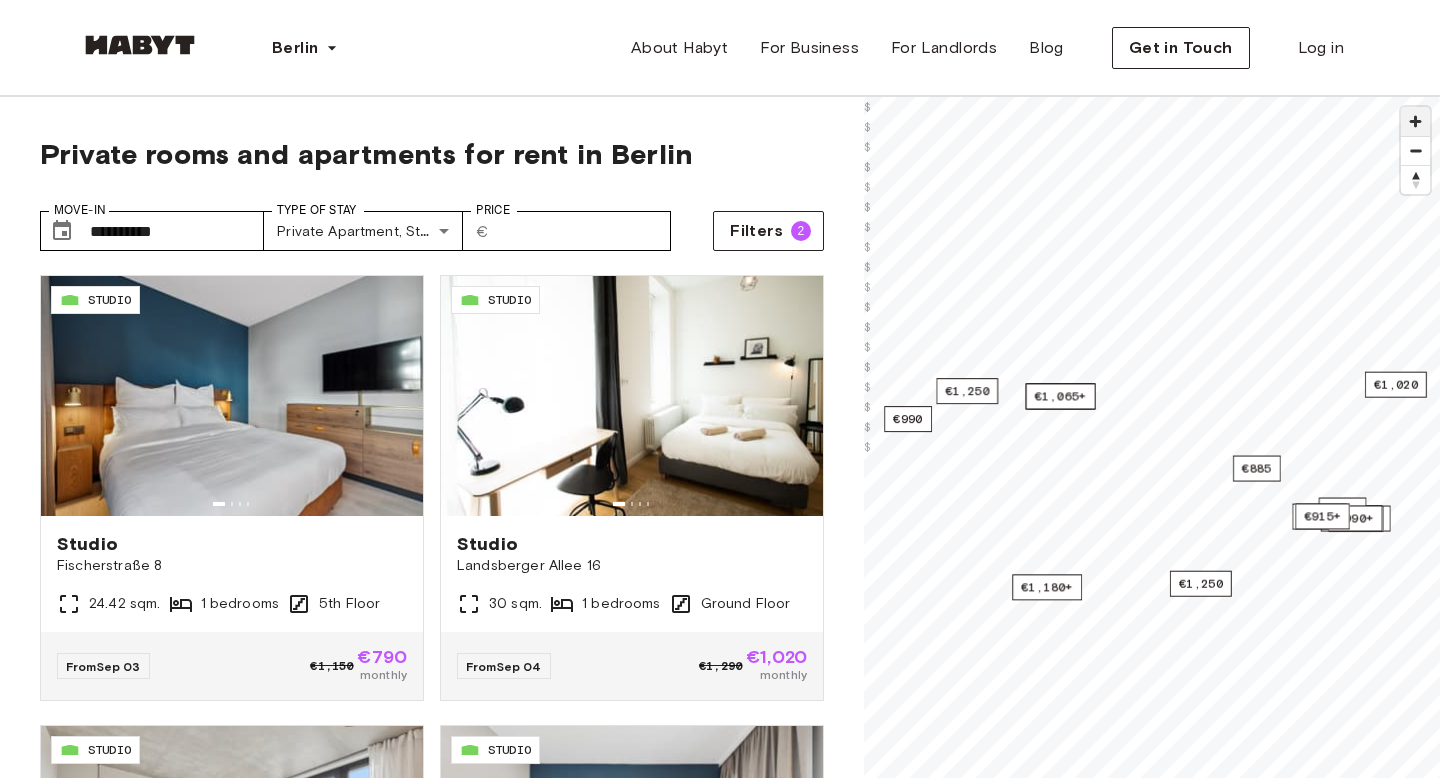 click at bounding box center (1415, 121) 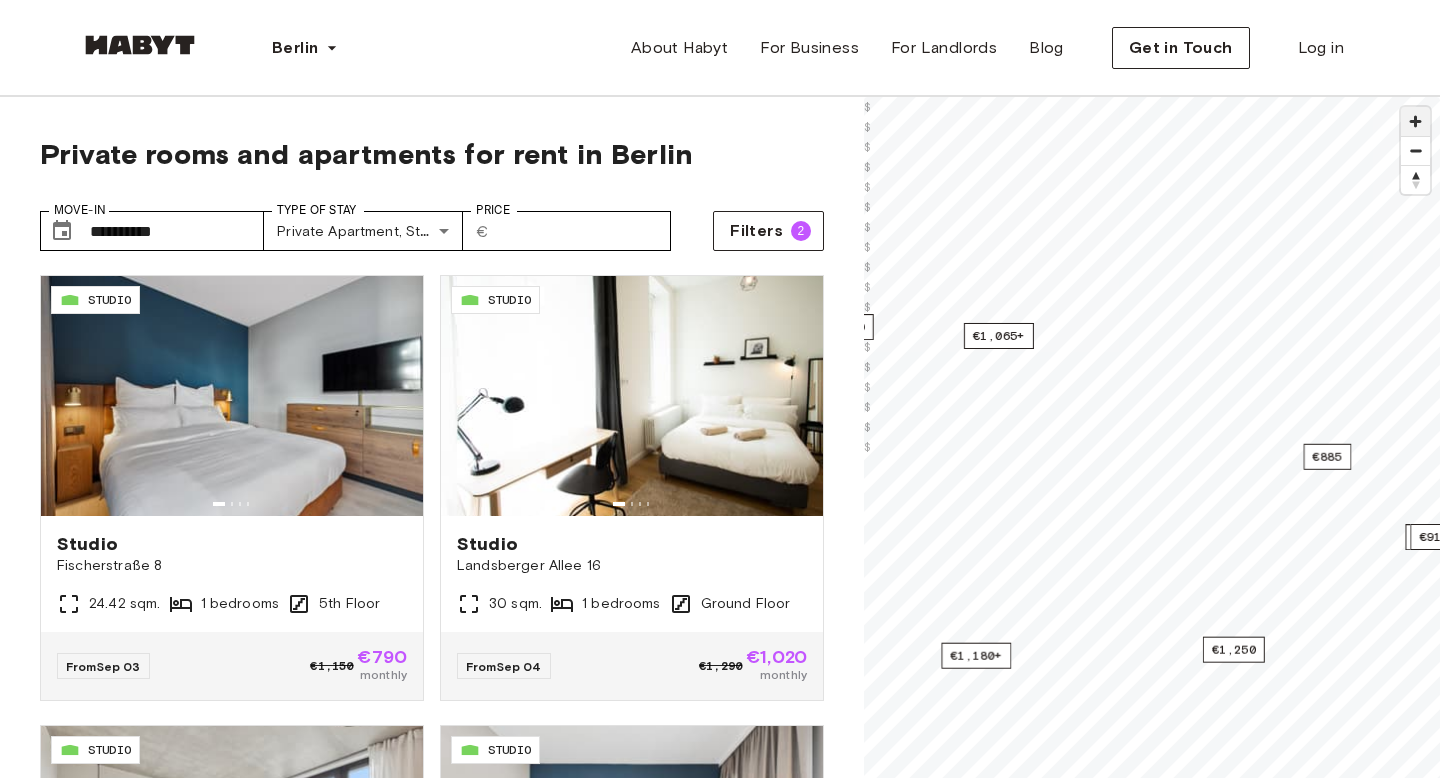 click at bounding box center [1415, 121] 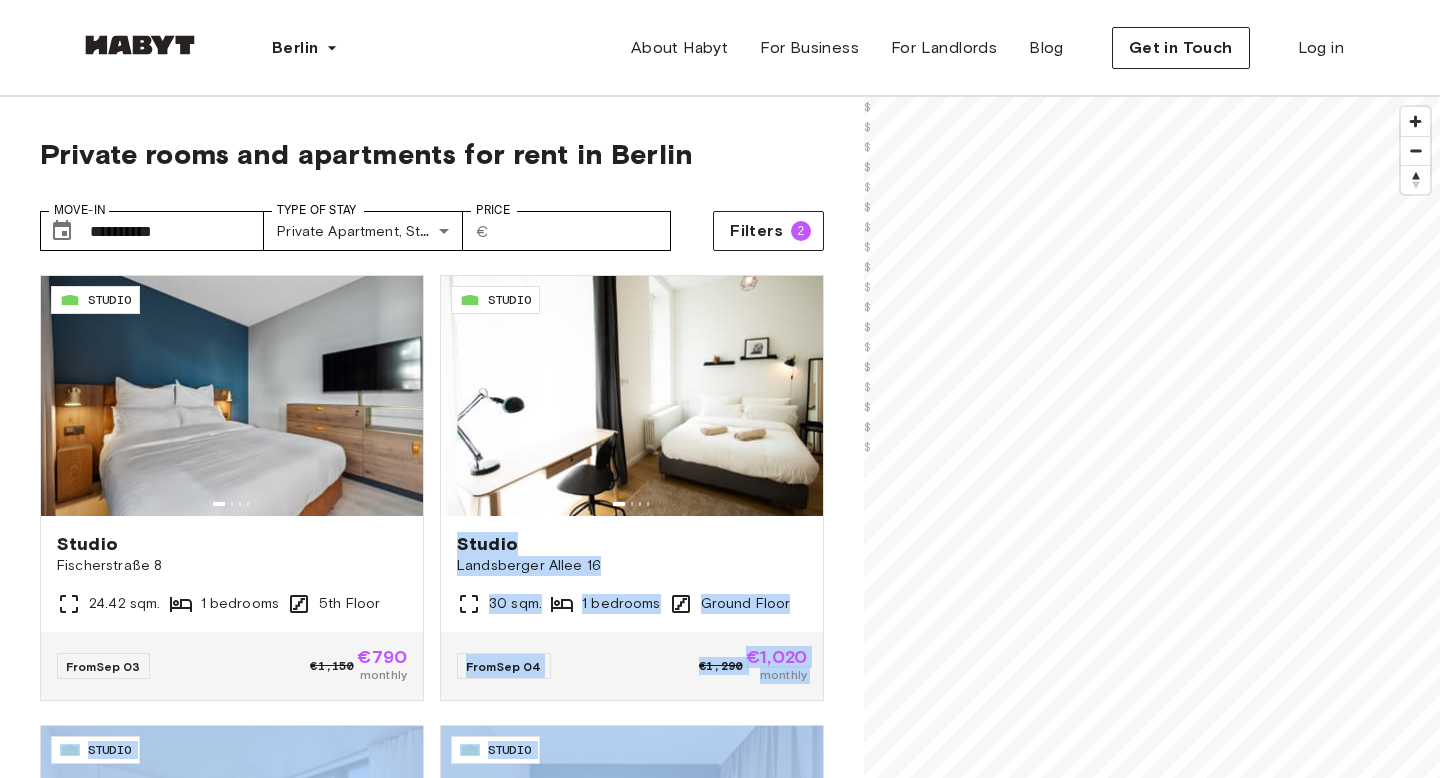 click on "**********" at bounding box center (720, 575) 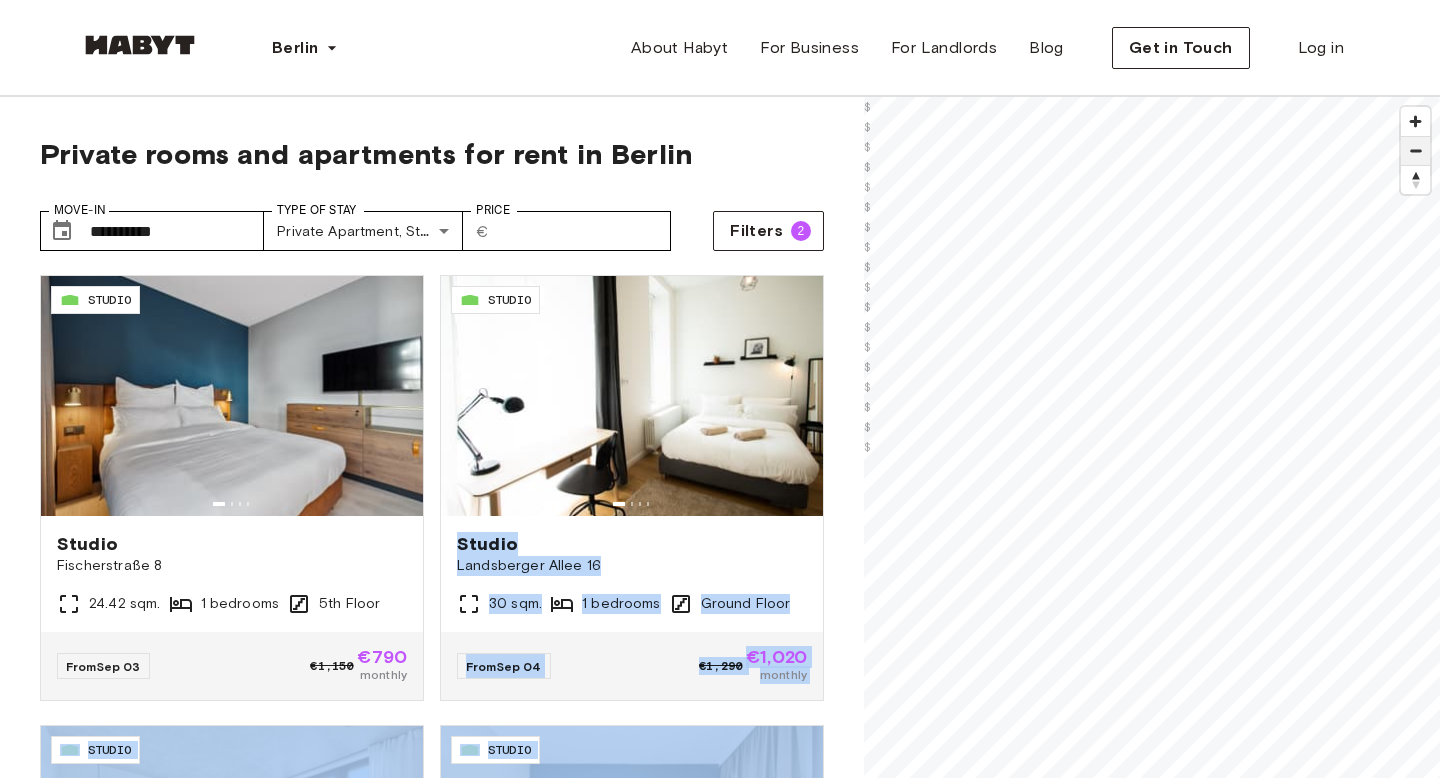 click at bounding box center (1415, 151) 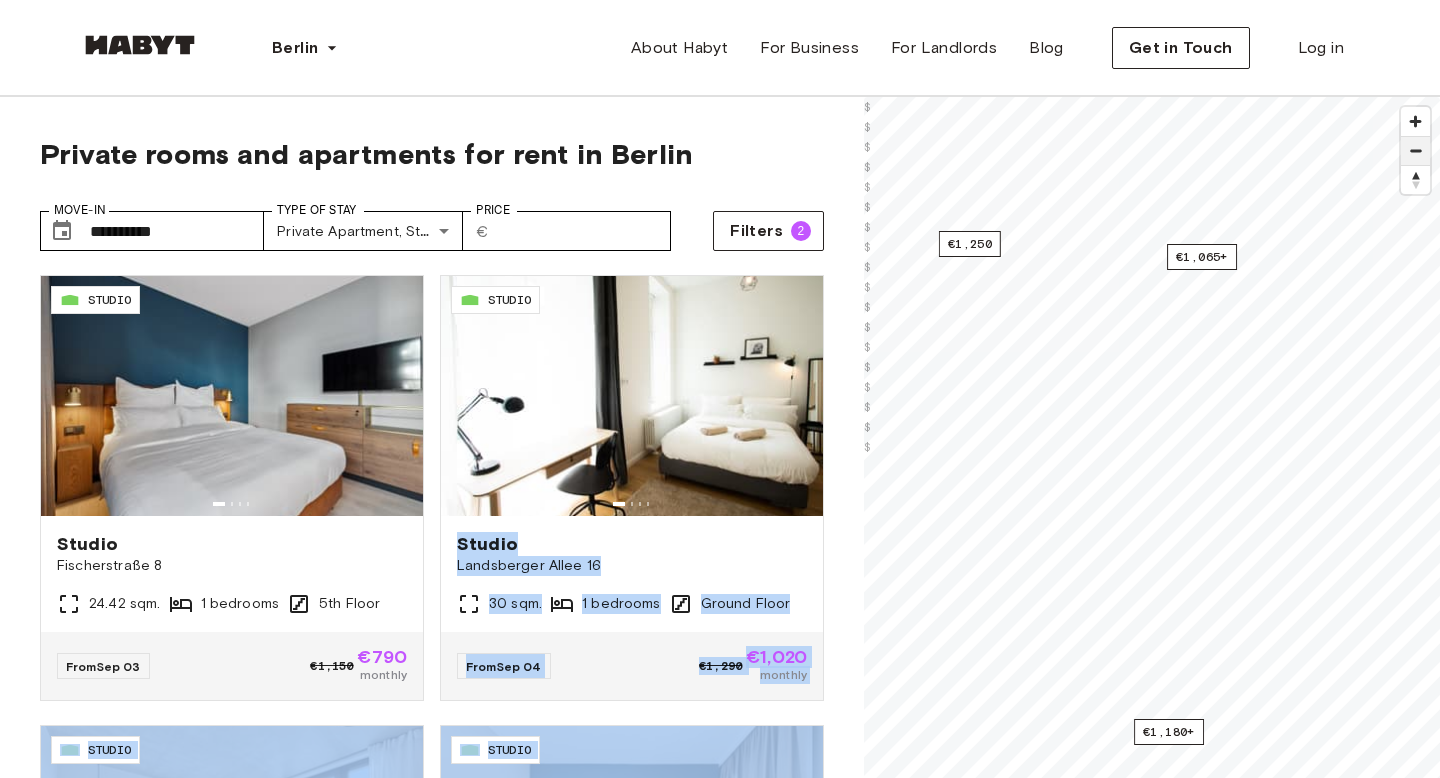 click at bounding box center (1415, 151) 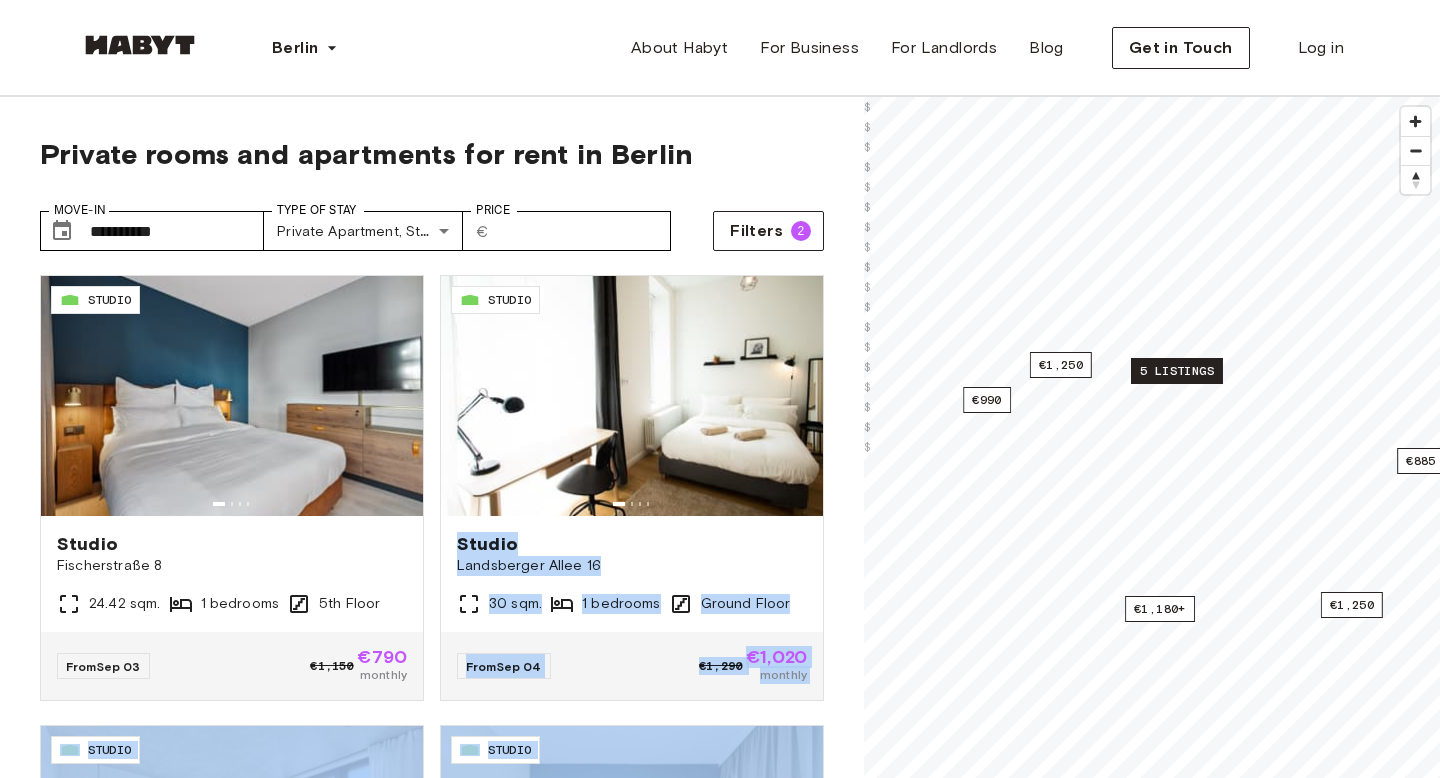 click on "5 listings" at bounding box center [1177, 371] 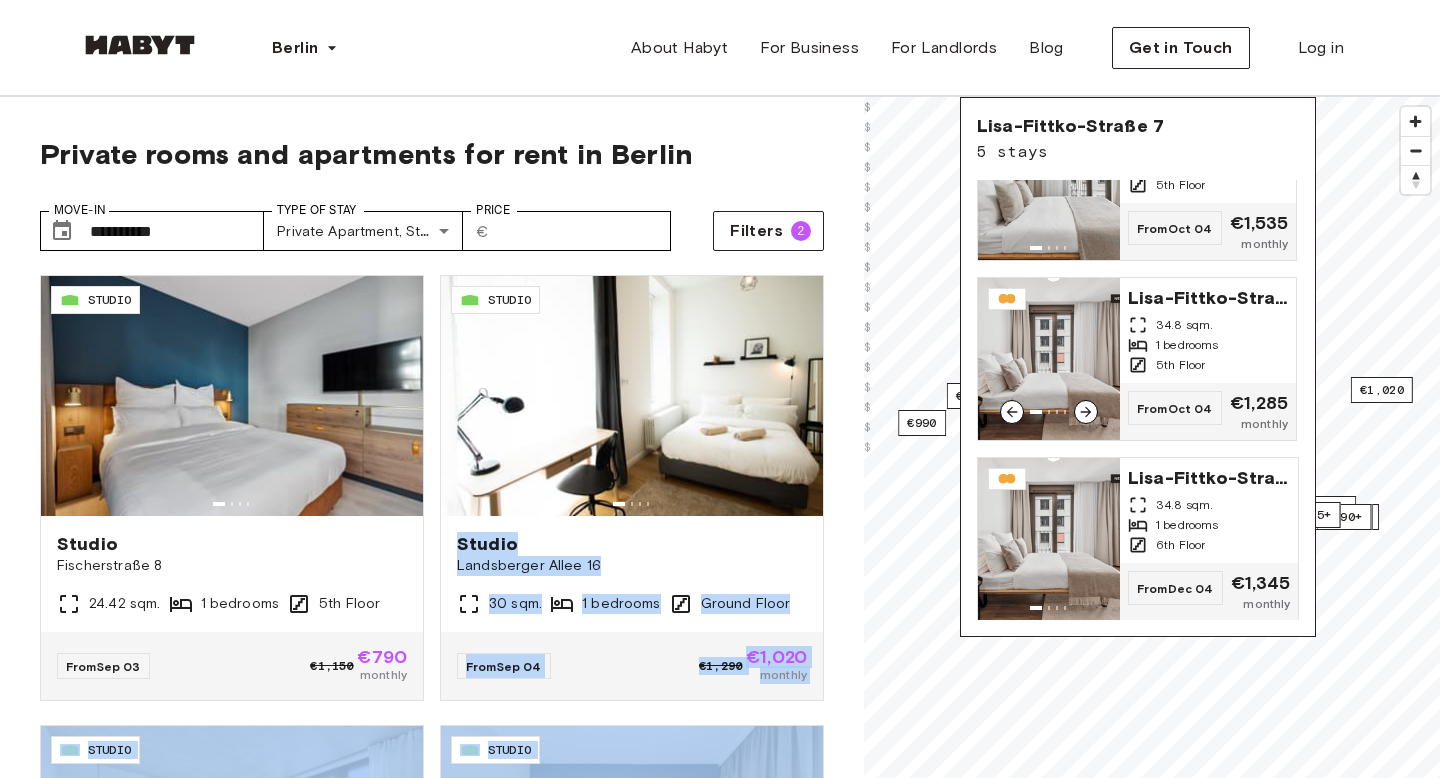scroll, scrollTop: 0, scrollLeft: 0, axis: both 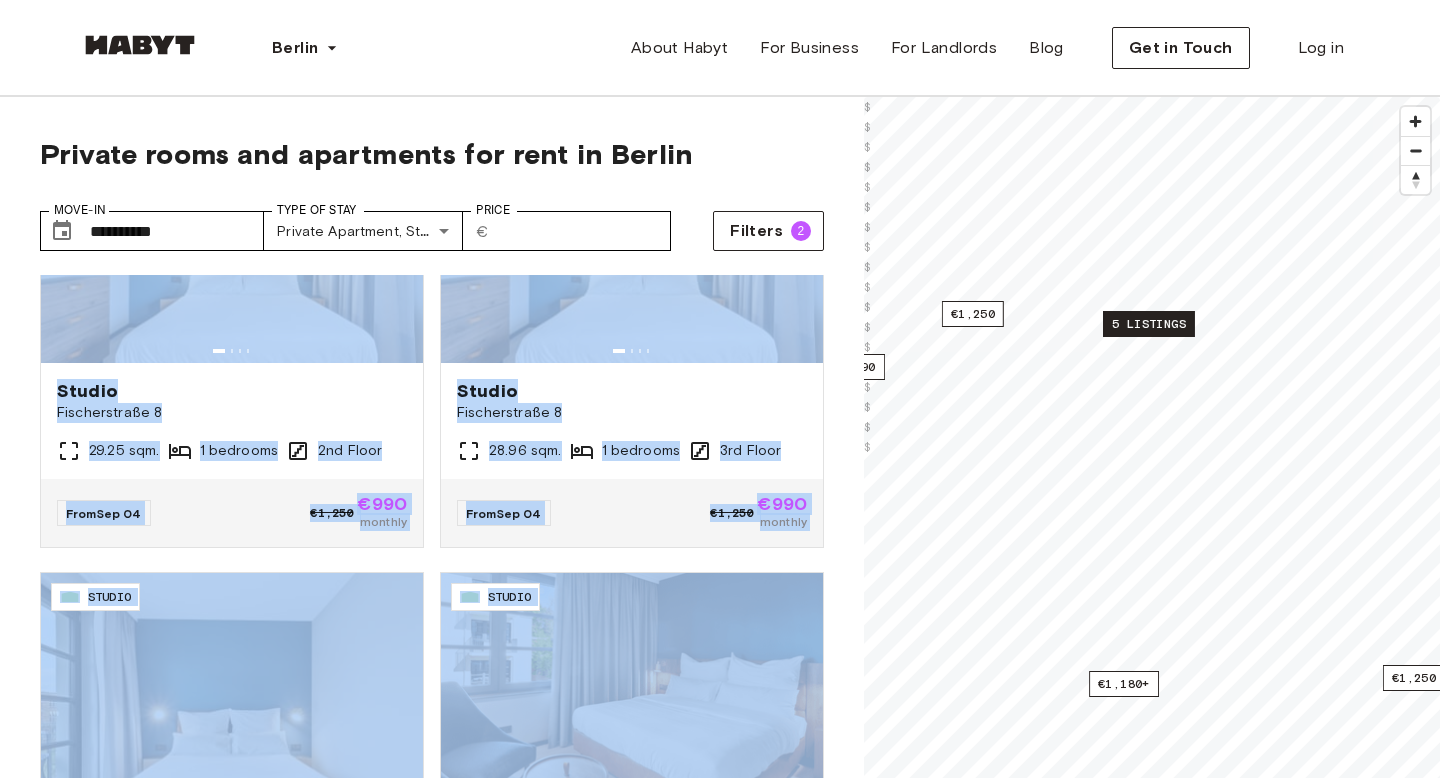 click on "5 listings" at bounding box center (1149, 324) 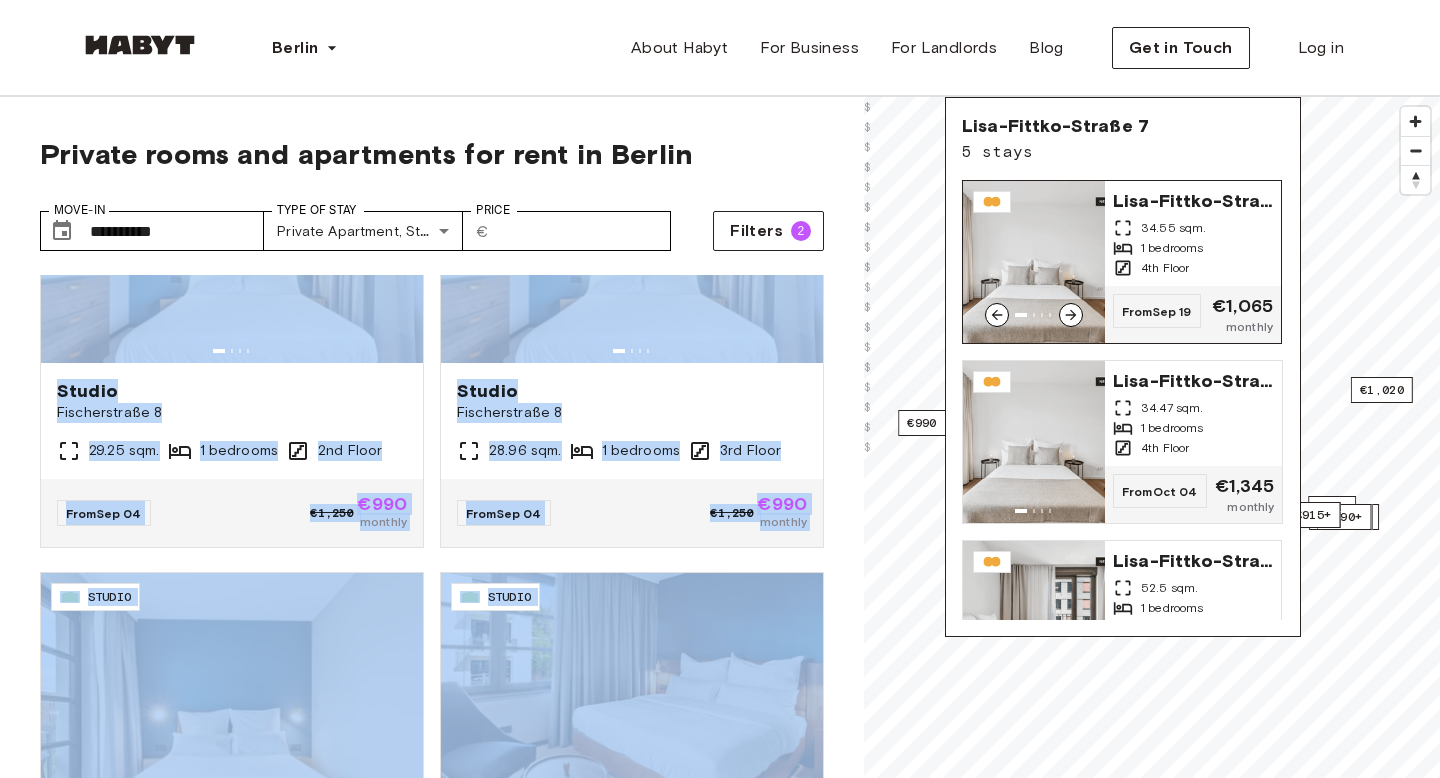 click on "34.55 sqm." at bounding box center (1174, 228) 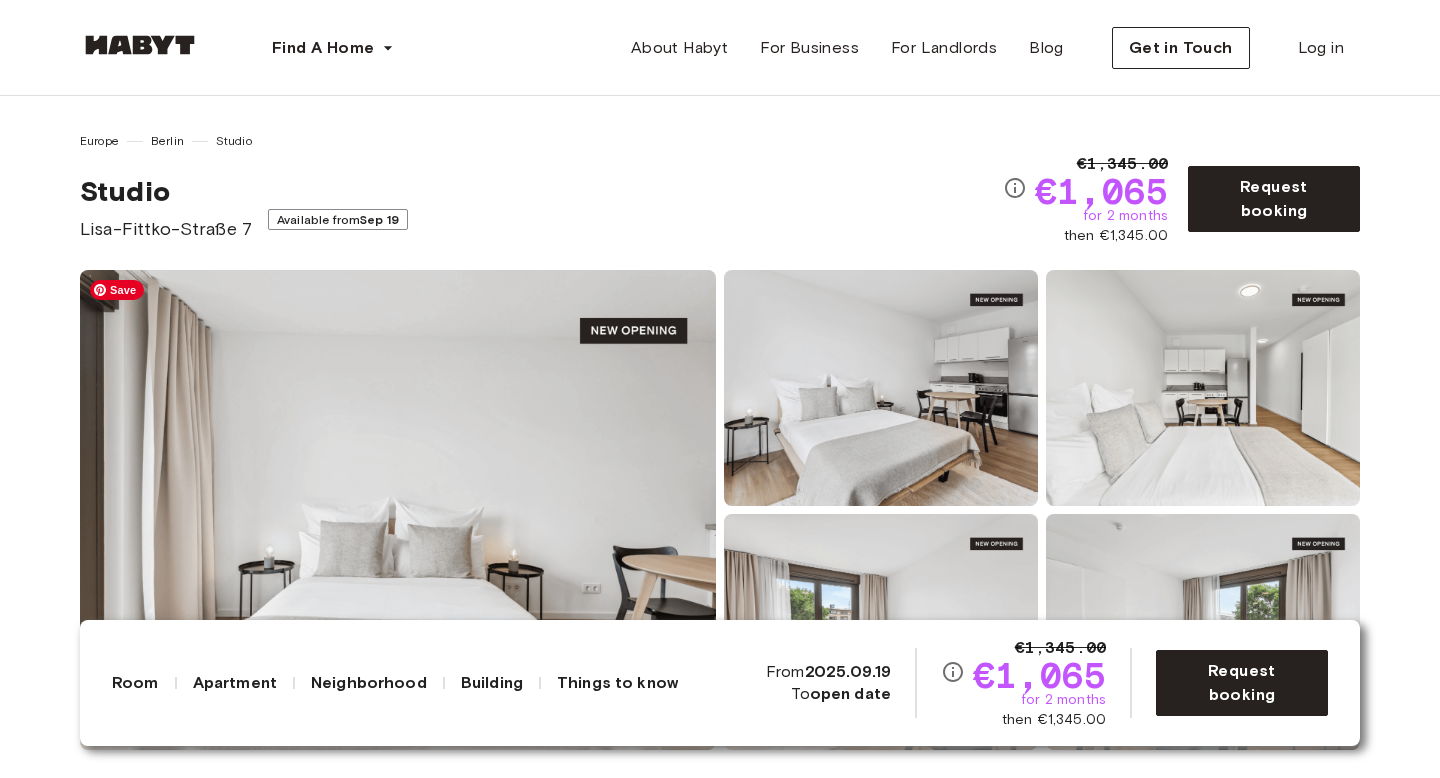 scroll, scrollTop: 0, scrollLeft: 0, axis: both 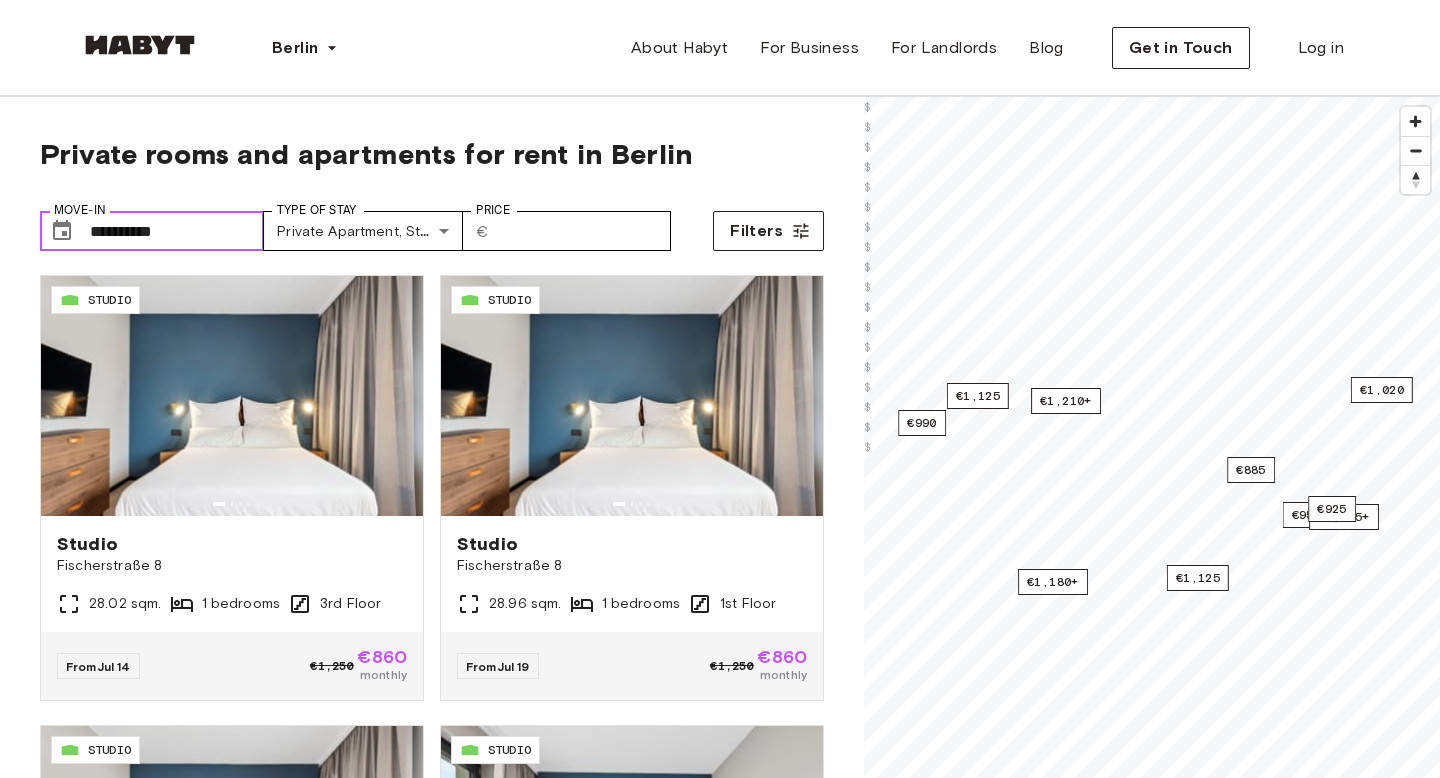 click on "**********" at bounding box center [177, 231] 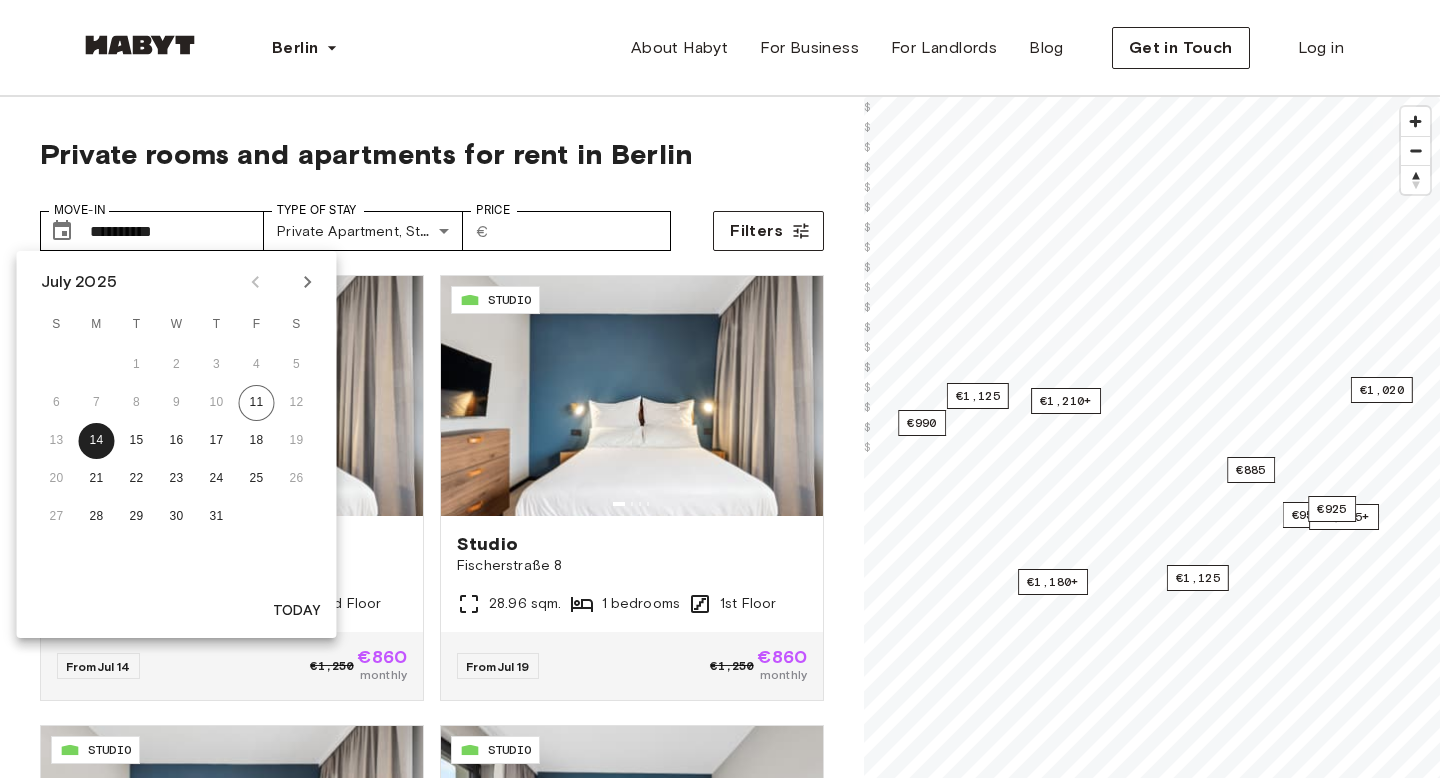 click 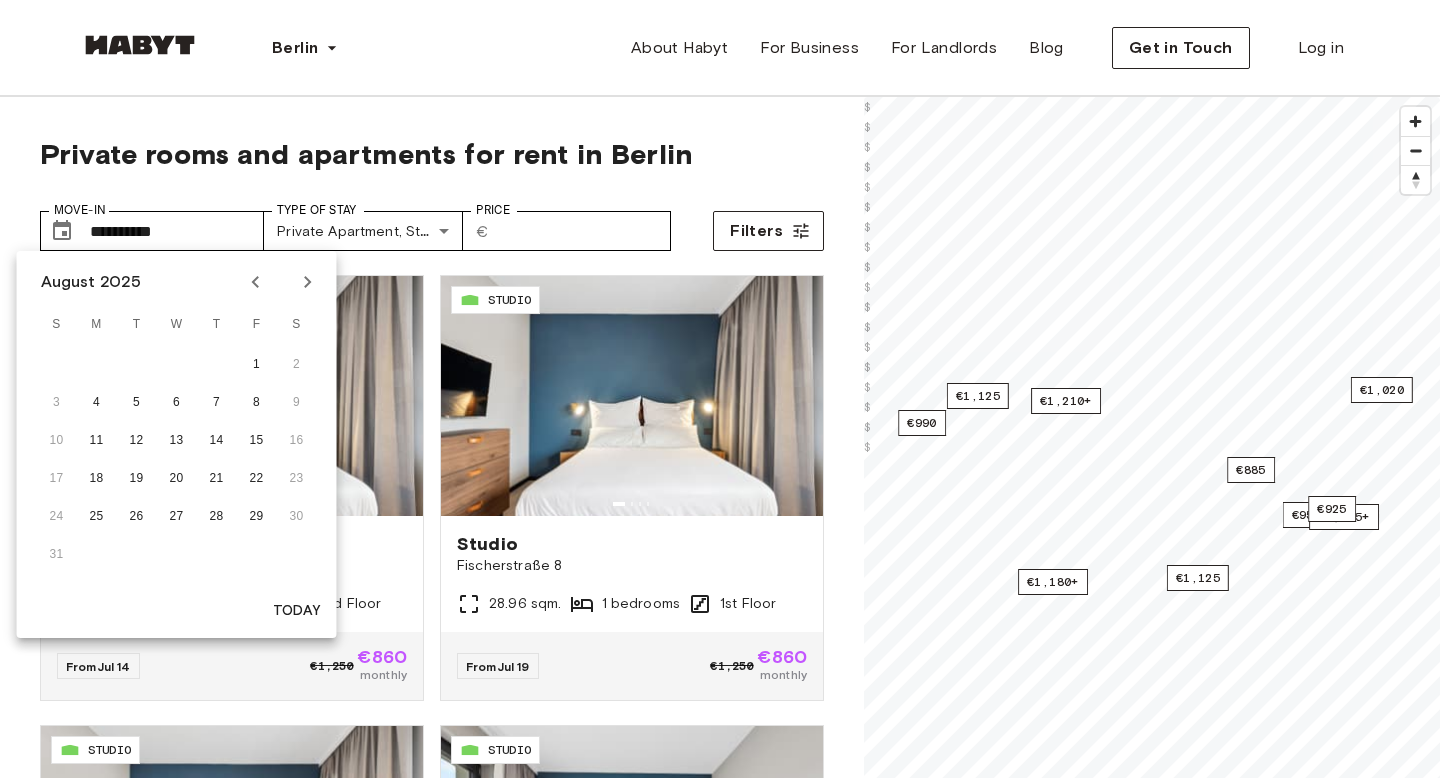 click 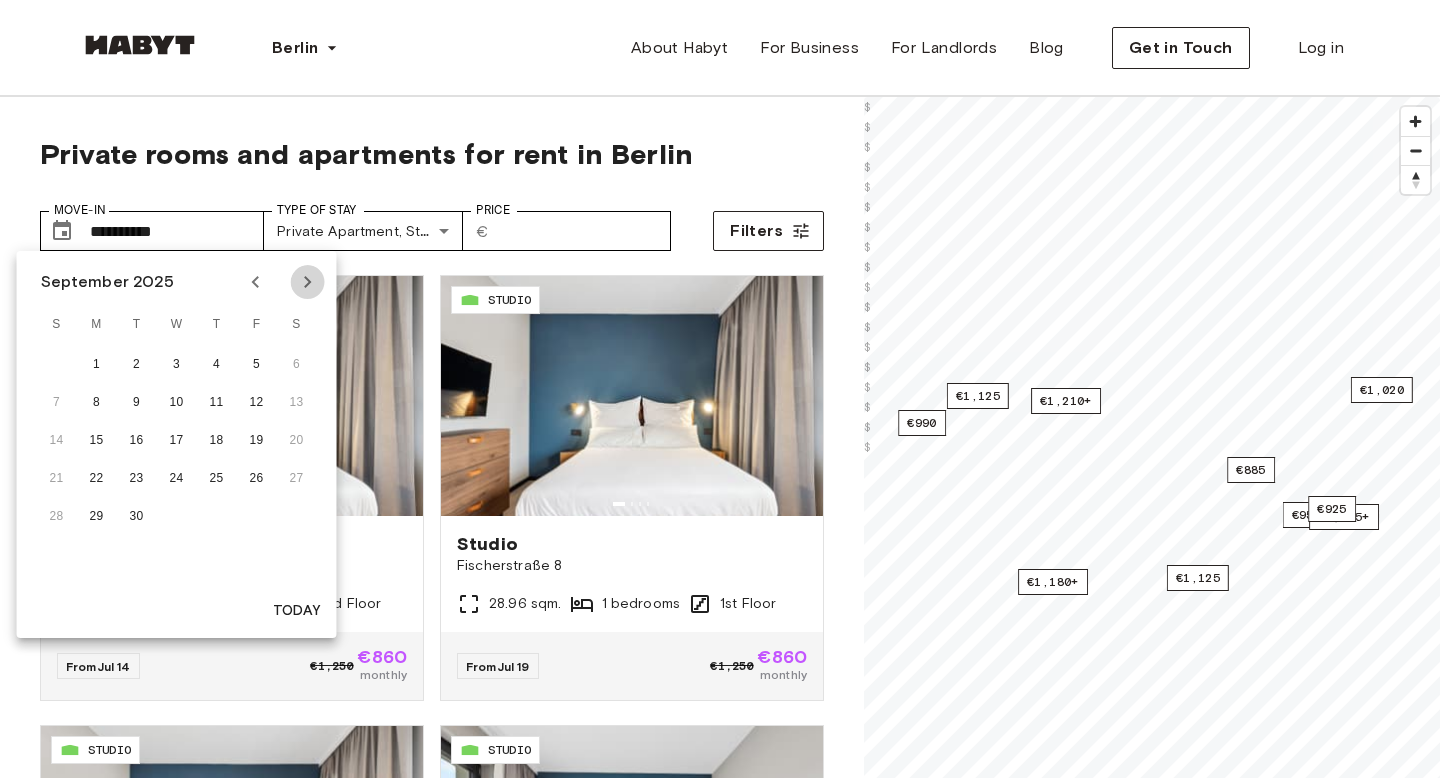 click 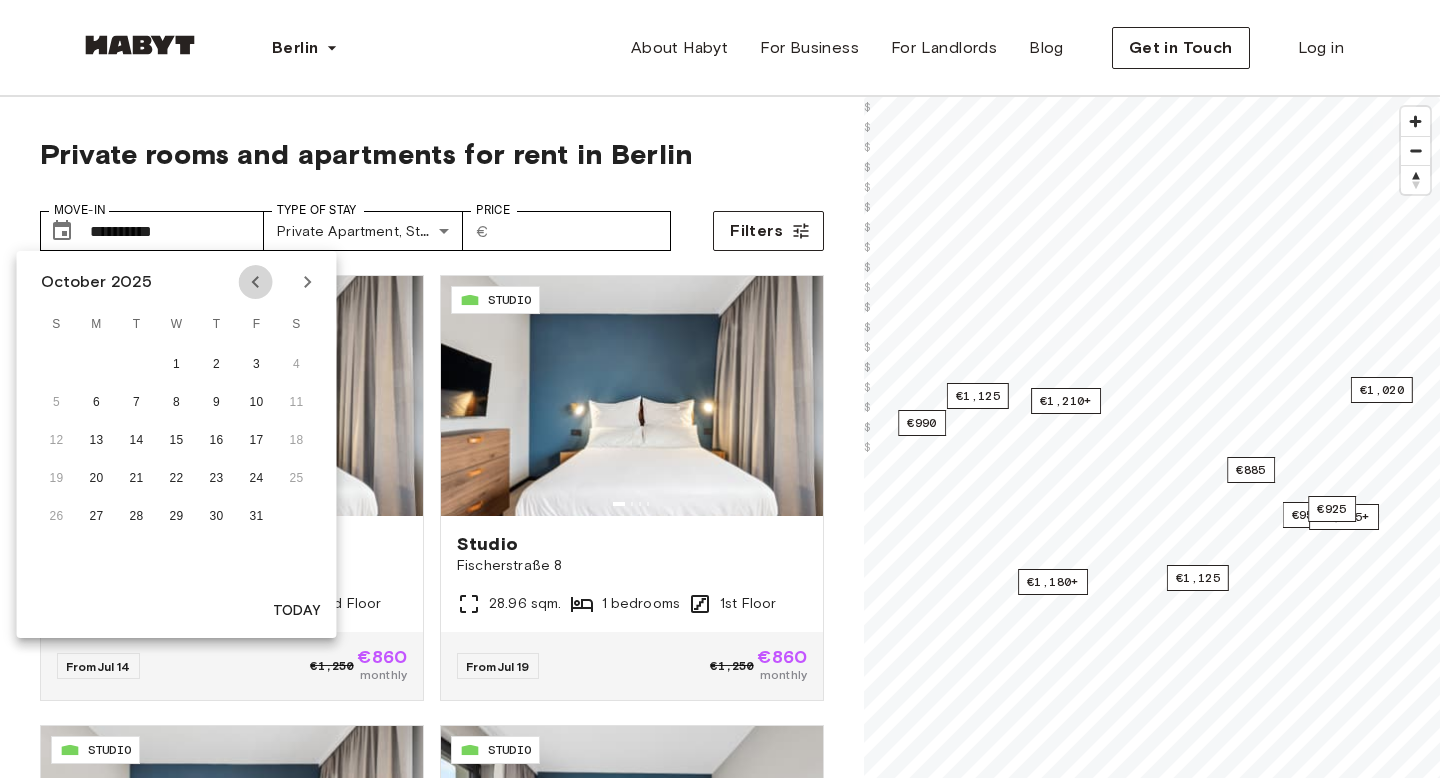 click 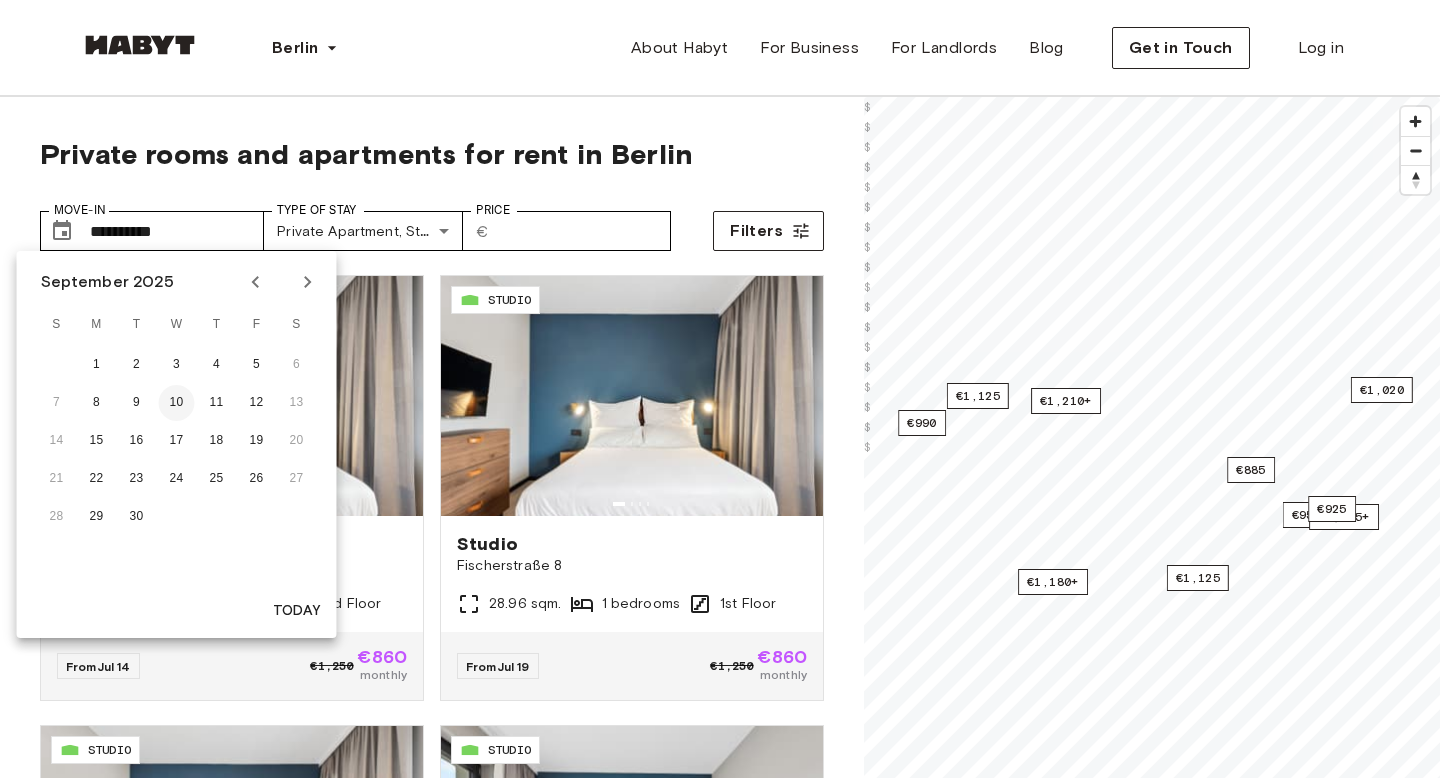 click on "10" at bounding box center (177, 403) 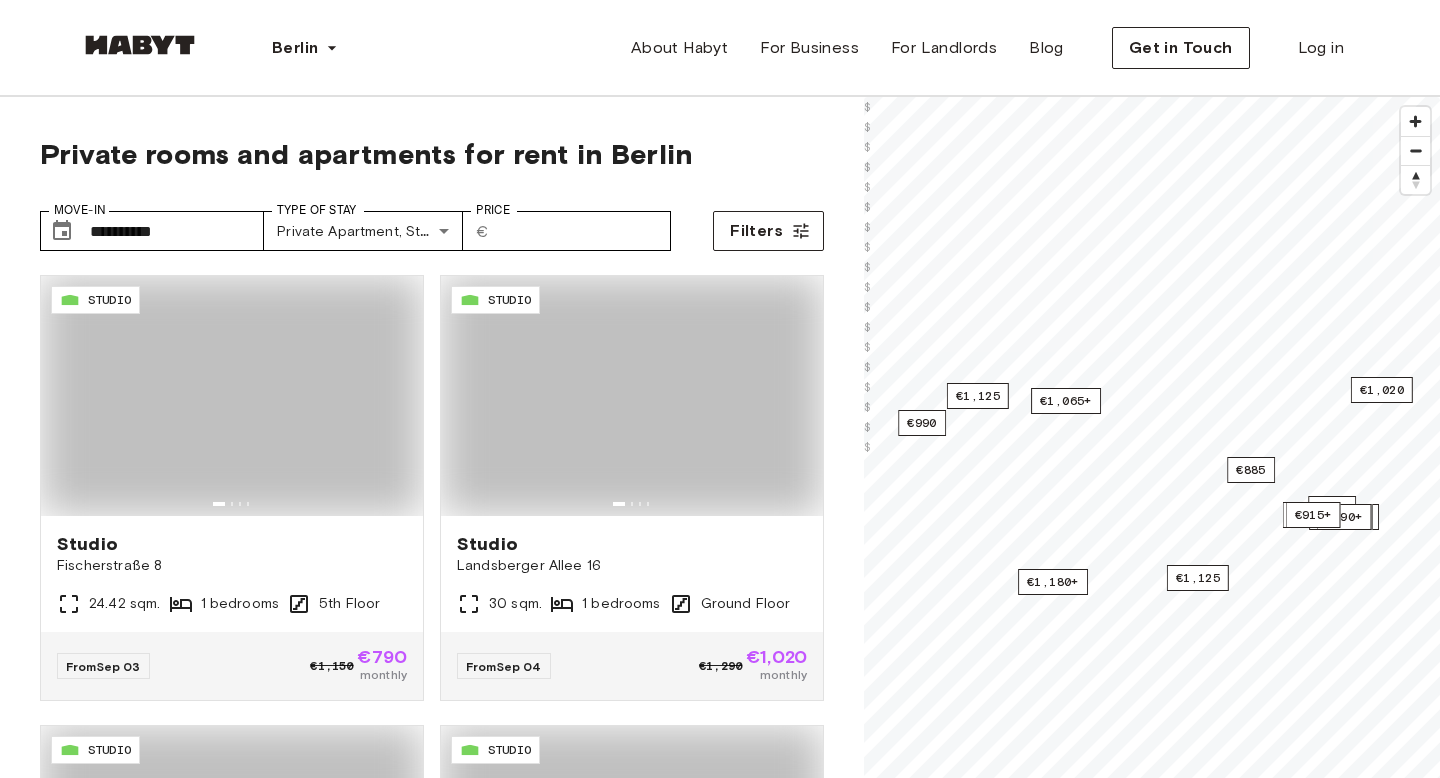 type on "**********" 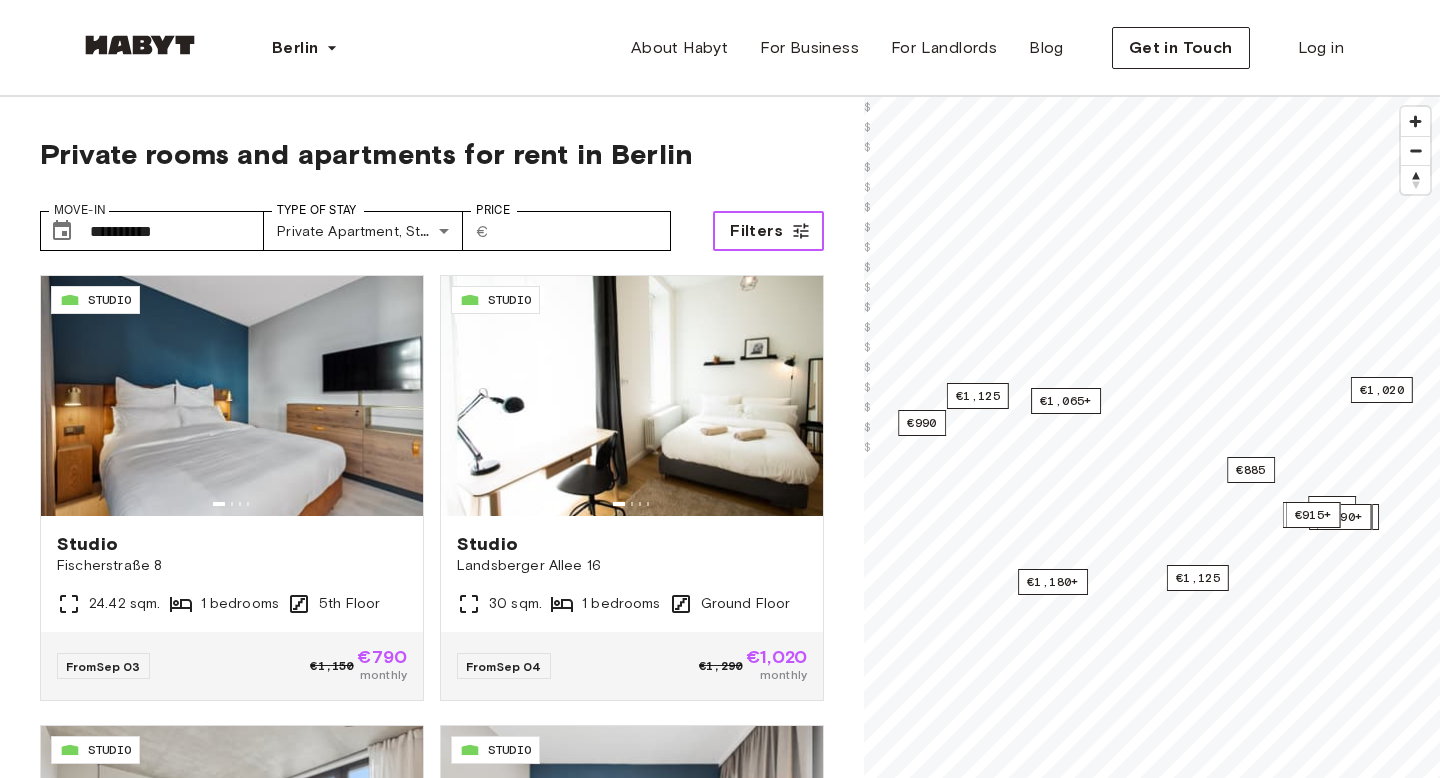 click on "Filters" at bounding box center (756, 231) 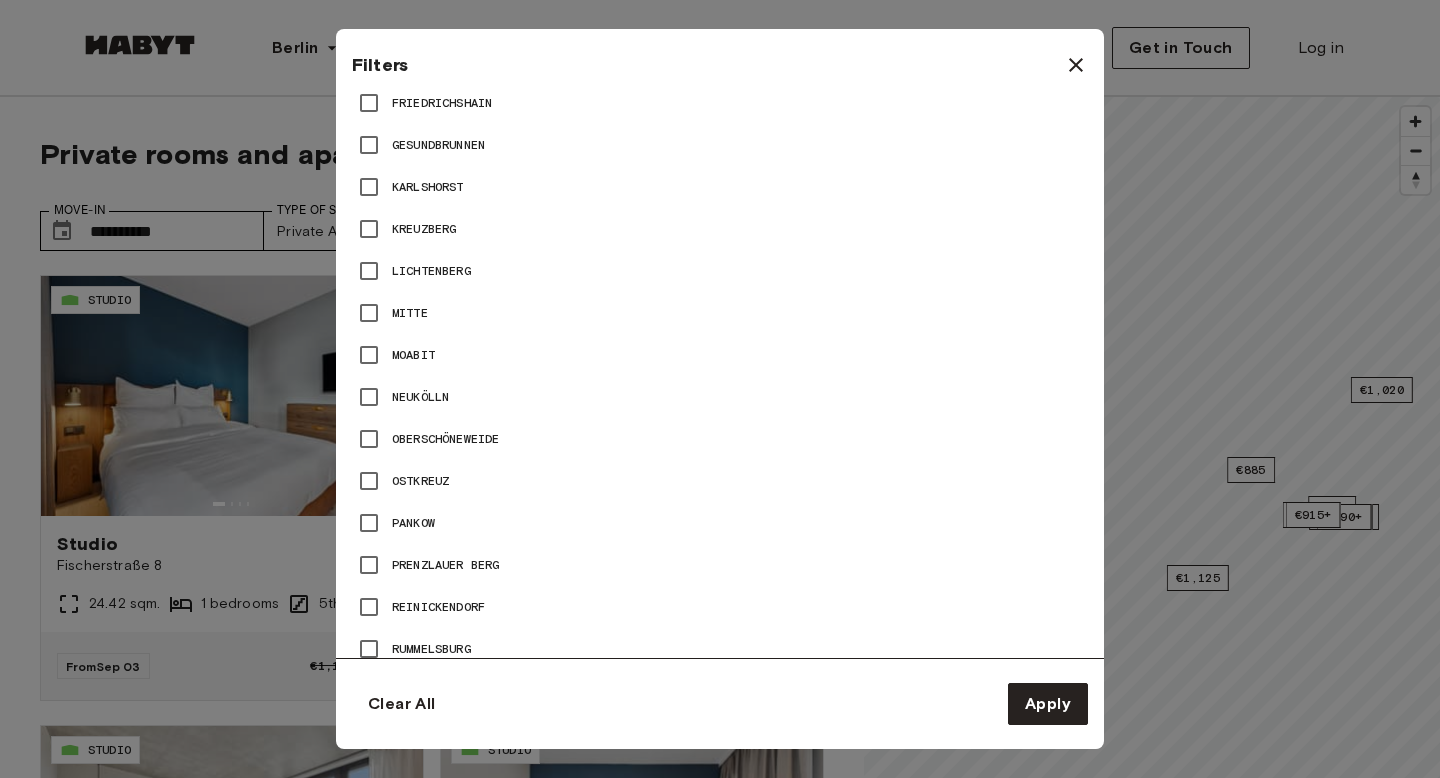 scroll, scrollTop: 1392, scrollLeft: 0, axis: vertical 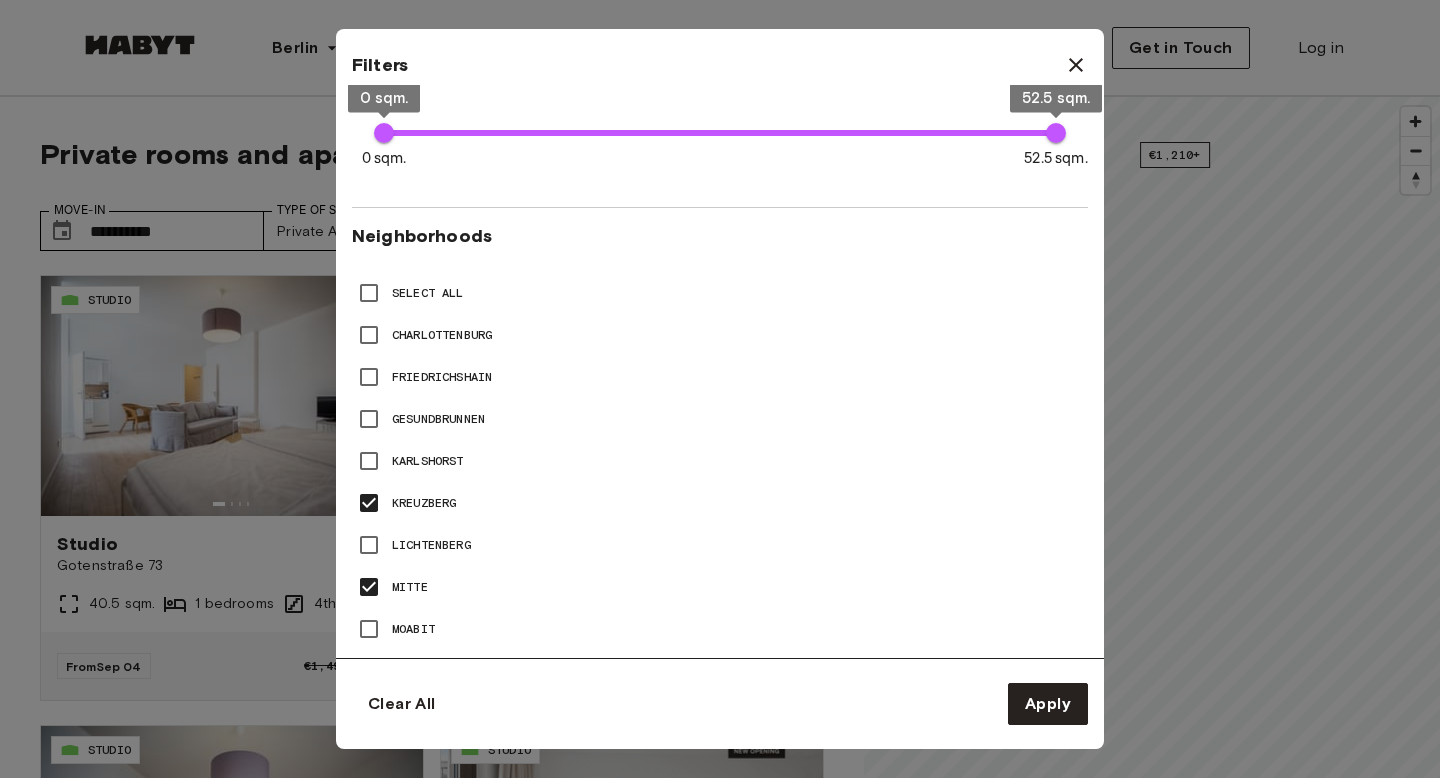 type on "**" 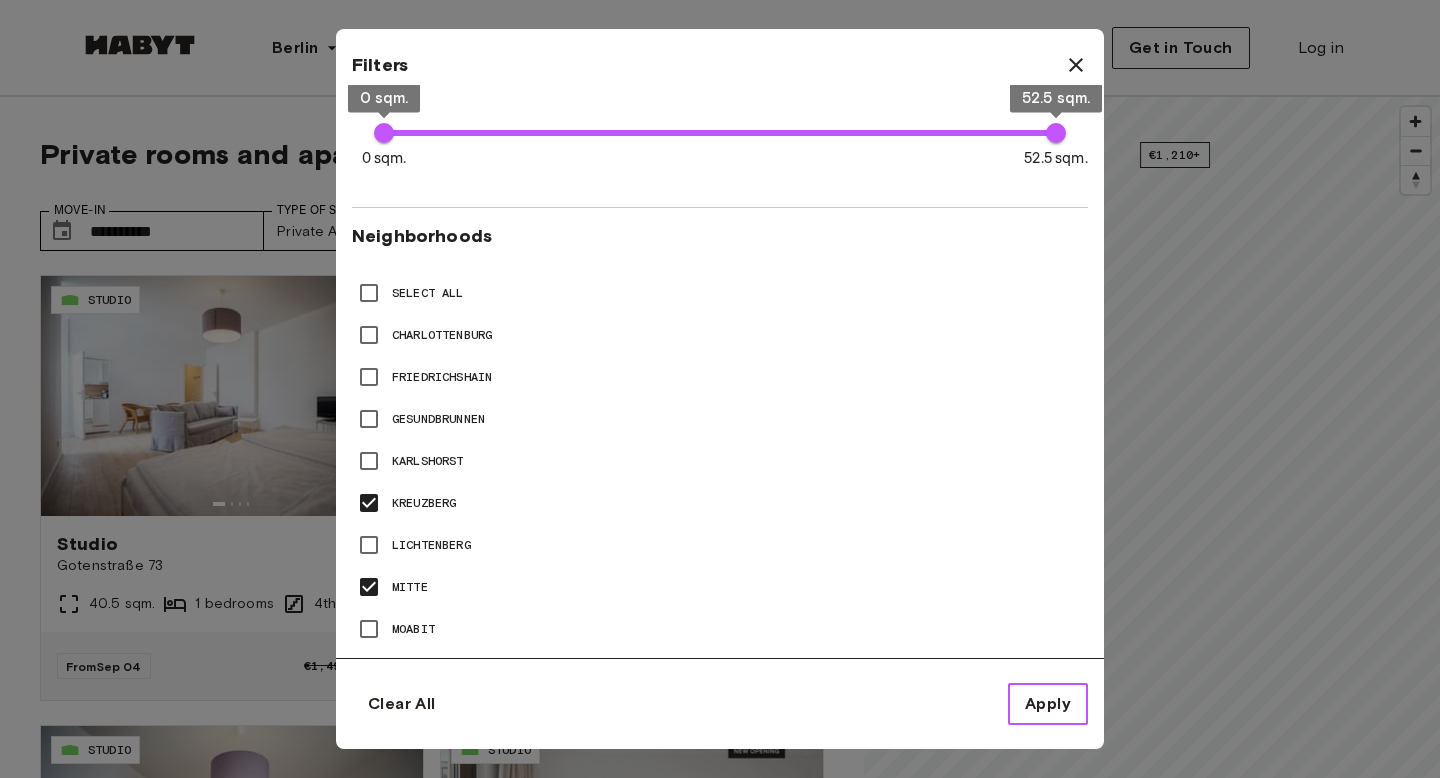 click on "Apply" at bounding box center (1048, 704) 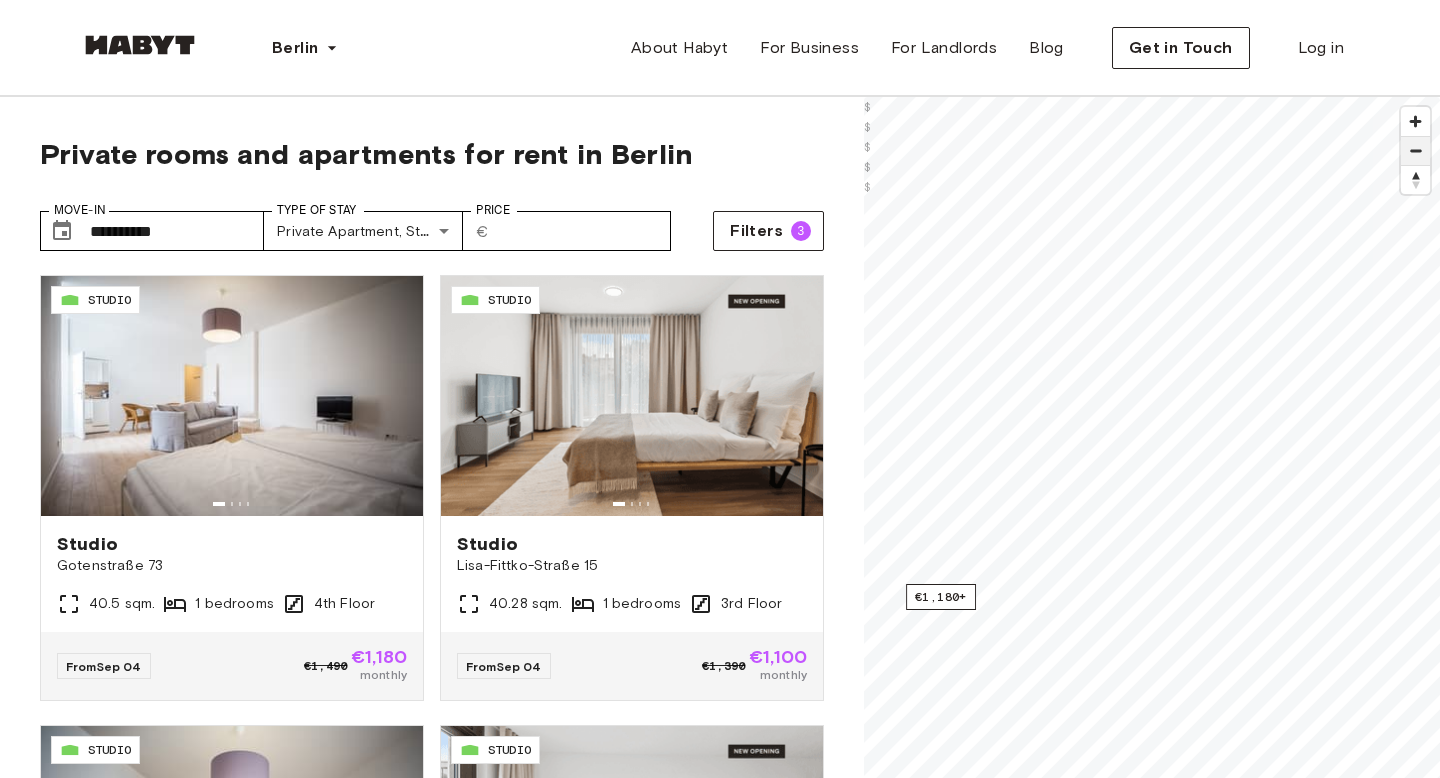 click at bounding box center [1415, 151] 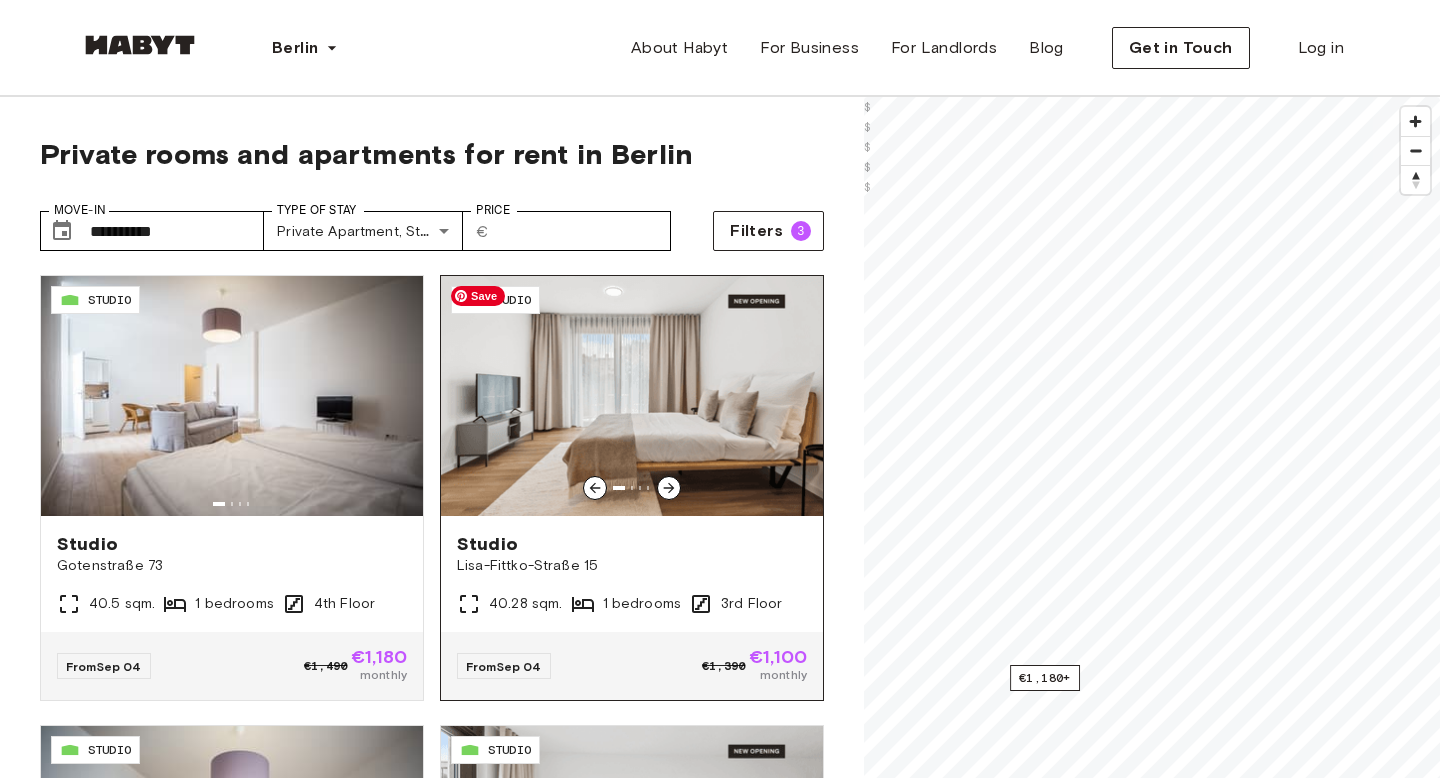click at bounding box center [632, 396] 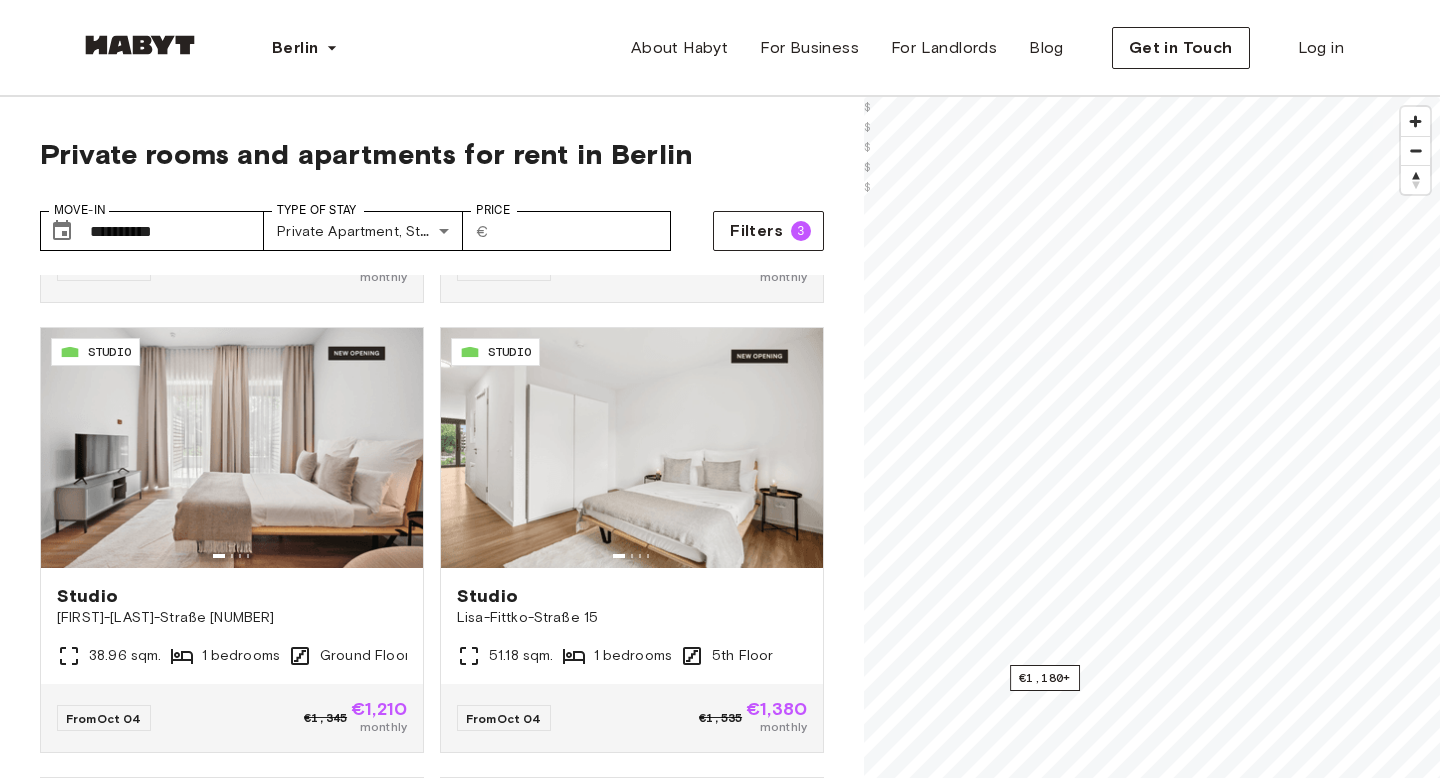 scroll, scrollTop: 2388, scrollLeft: 0, axis: vertical 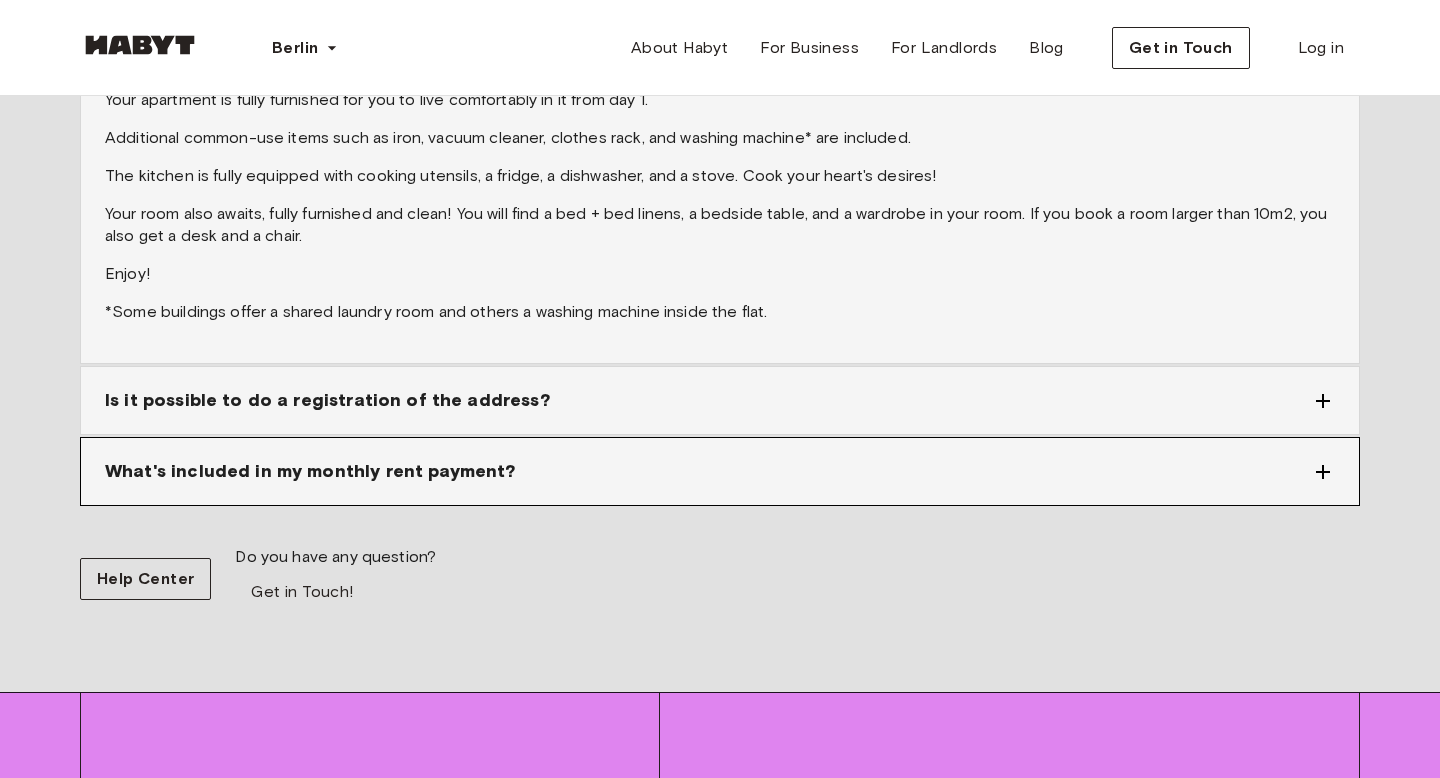 click on "What's included in my monthly rent payment?" at bounding box center [310, 471] 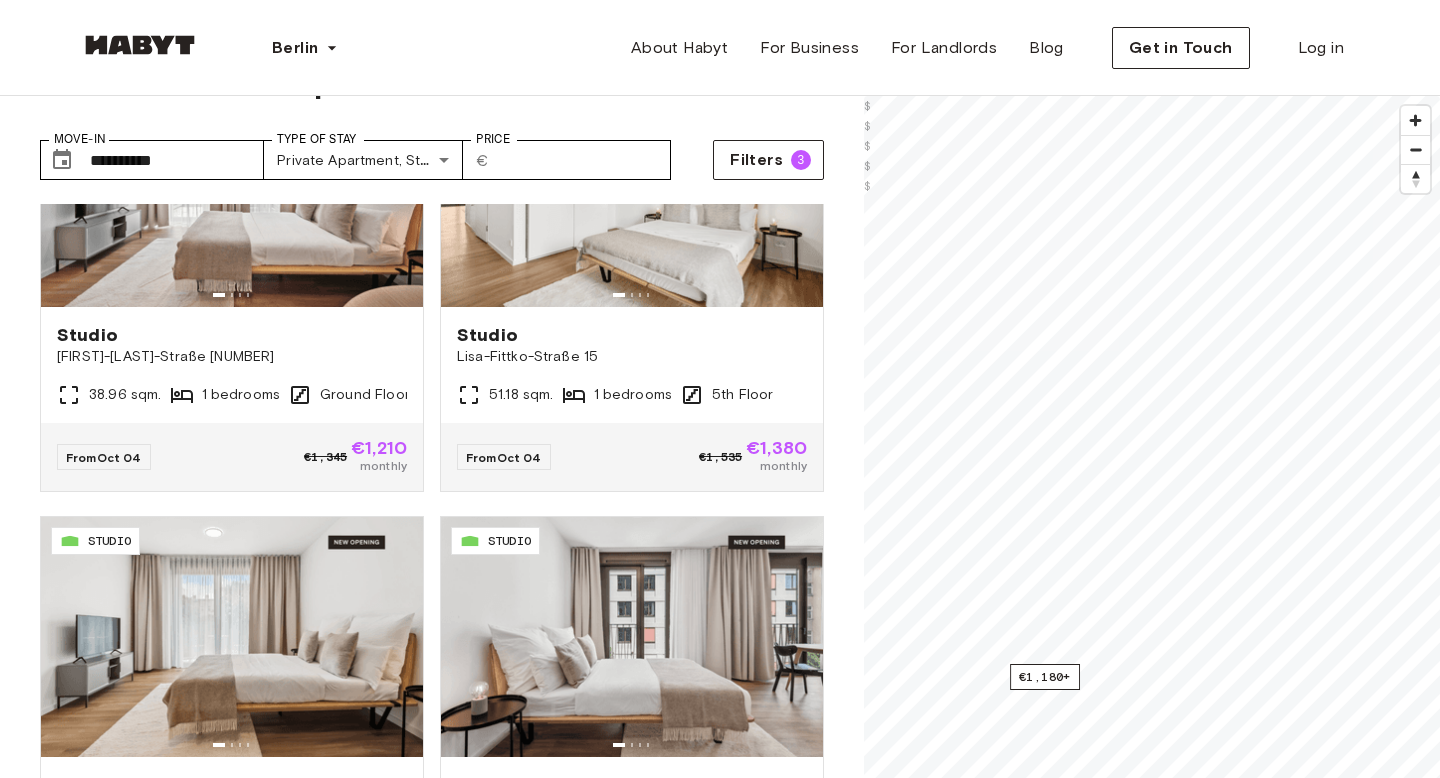 scroll, scrollTop: 67, scrollLeft: 0, axis: vertical 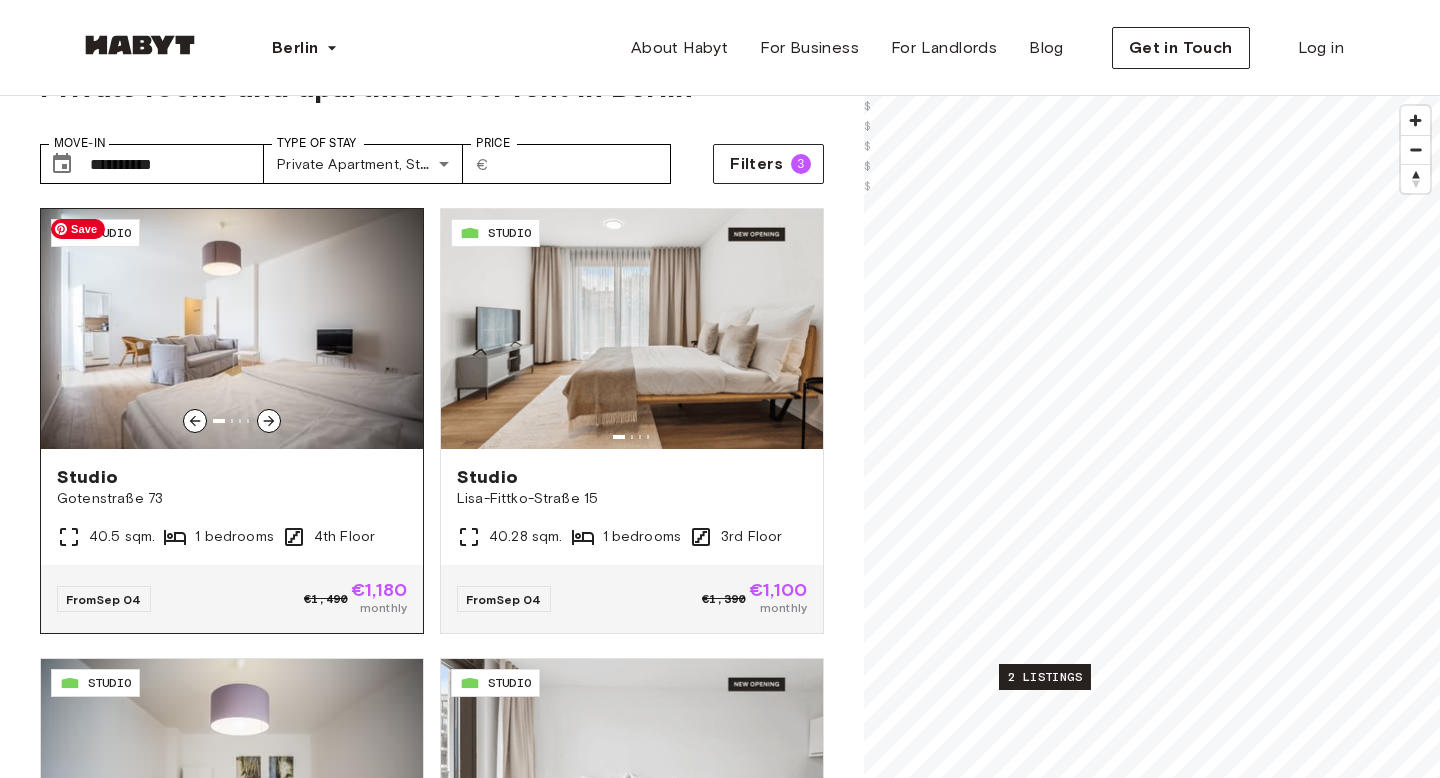 click at bounding box center (232, 329) 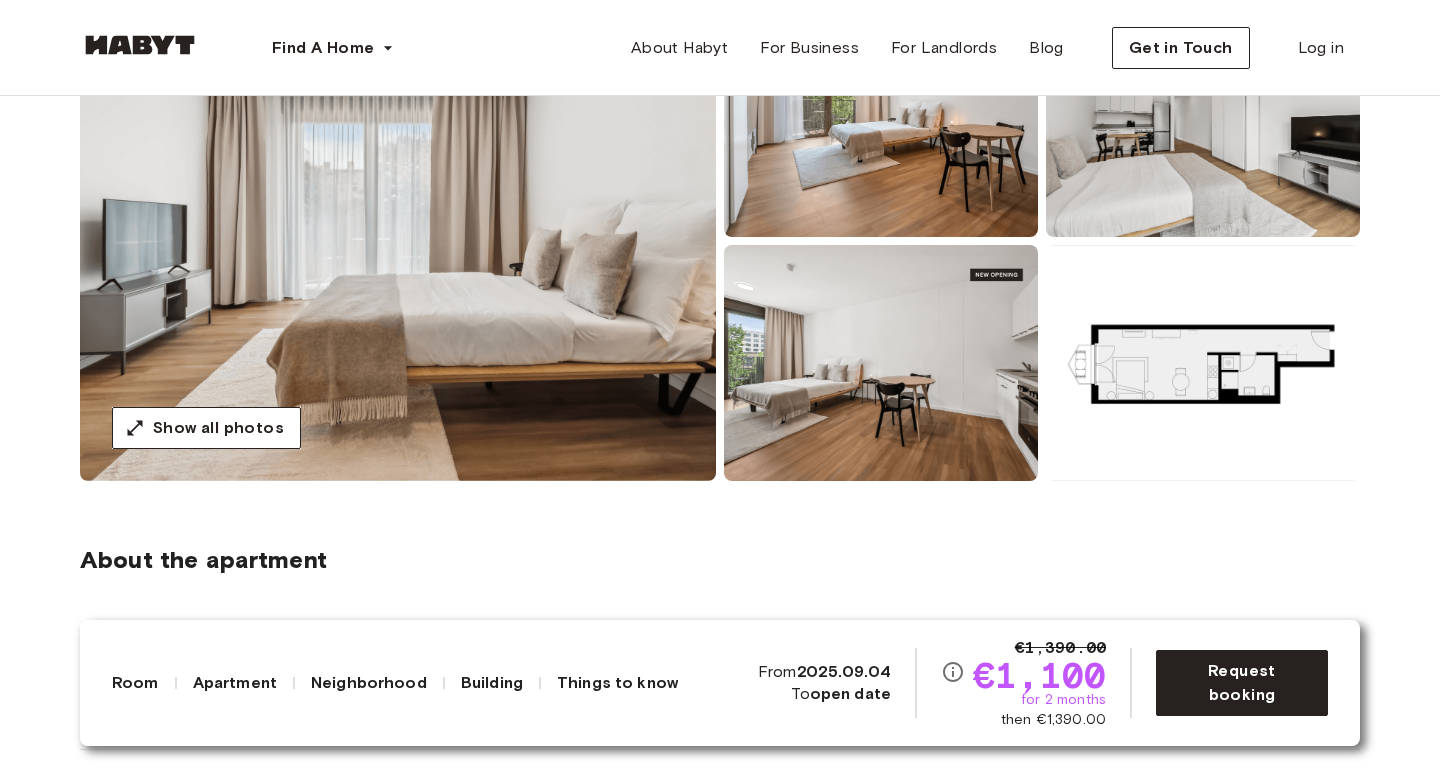 scroll, scrollTop: 269, scrollLeft: 0, axis: vertical 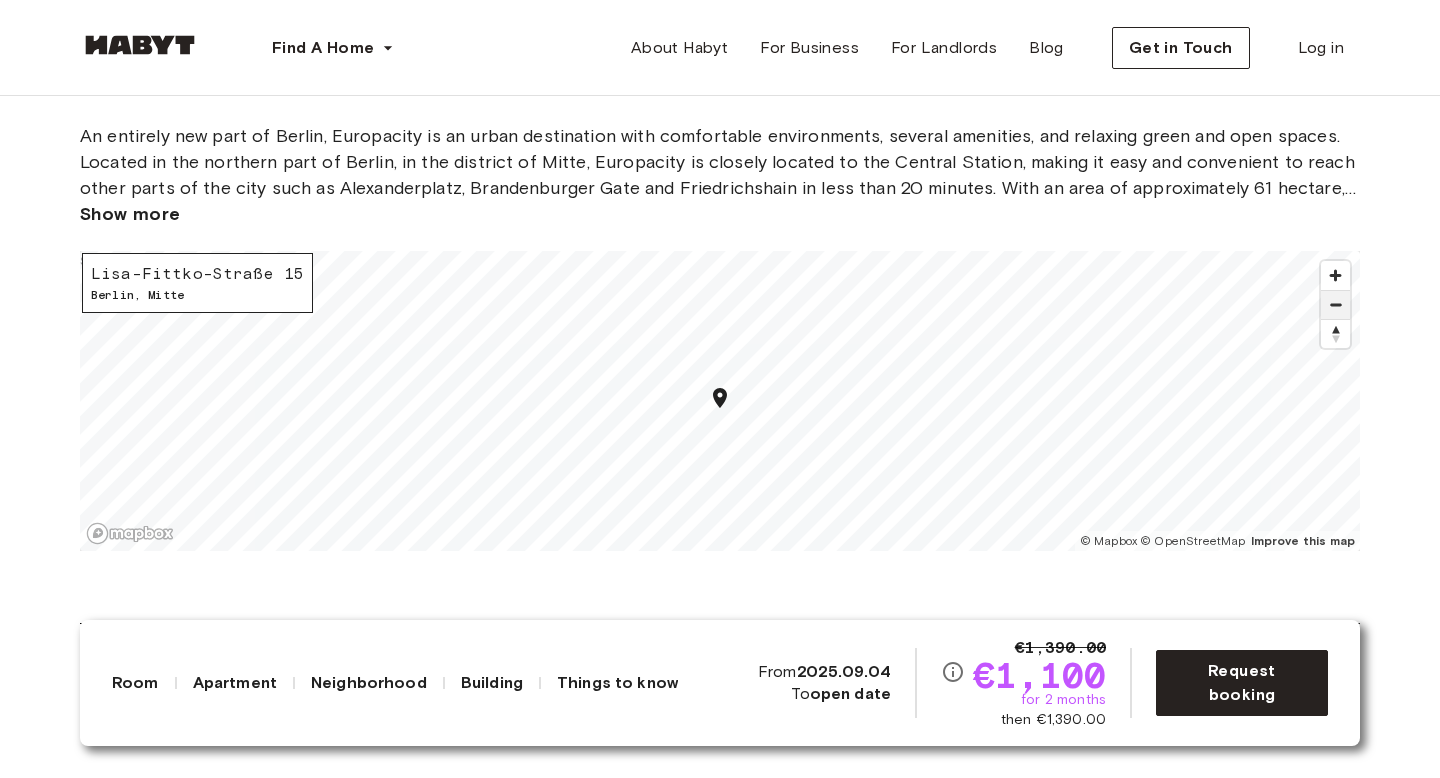 click at bounding box center [1335, 305] 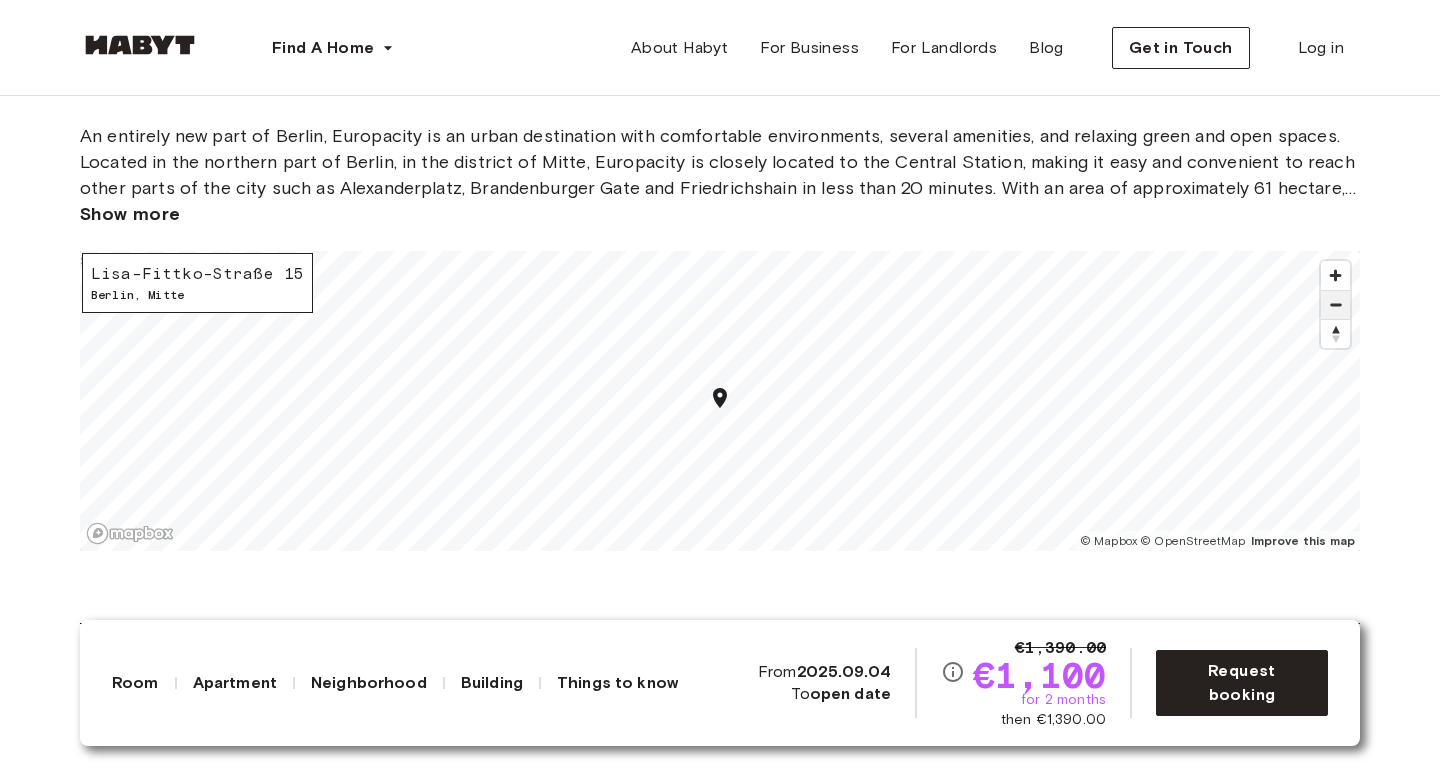 click at bounding box center [1335, 305] 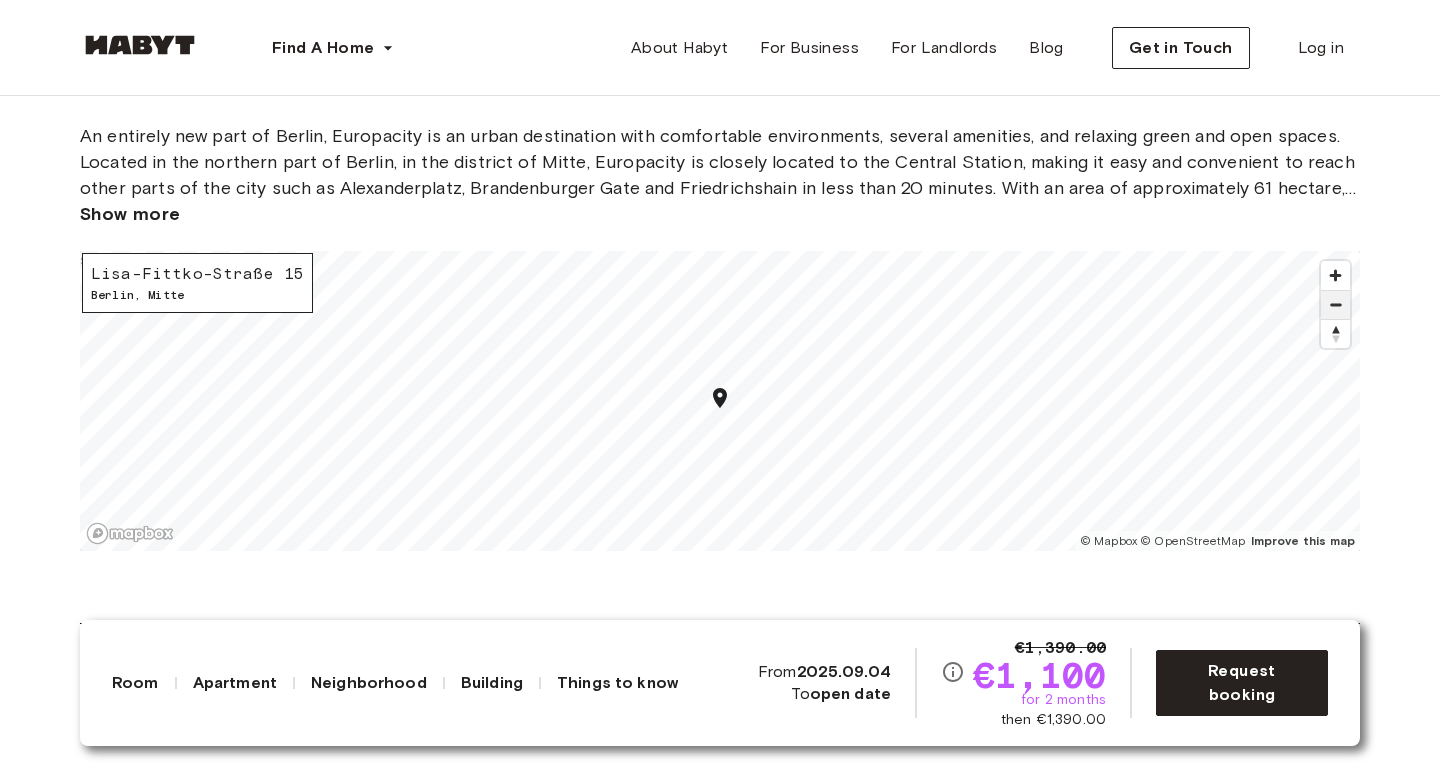 click at bounding box center [1335, 305] 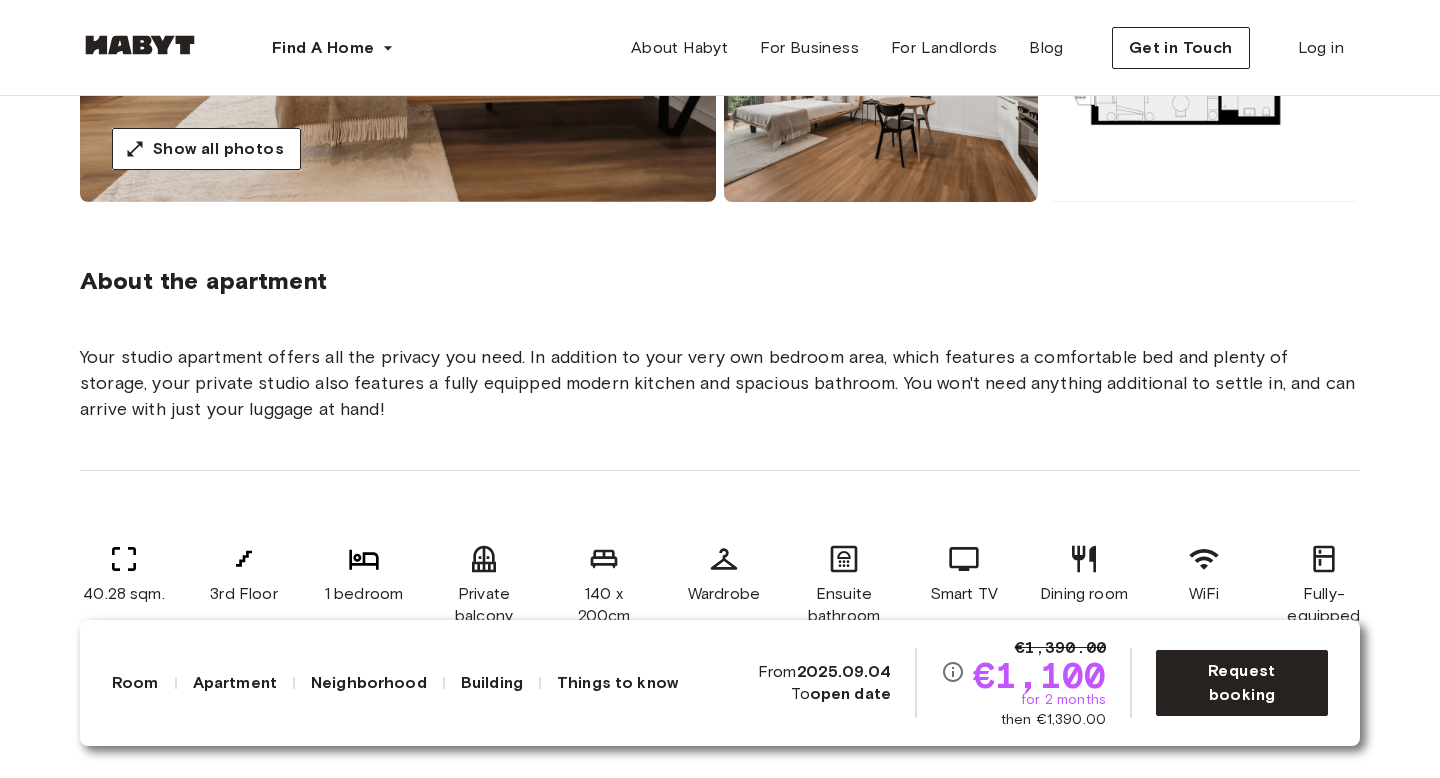 scroll, scrollTop: 542, scrollLeft: 0, axis: vertical 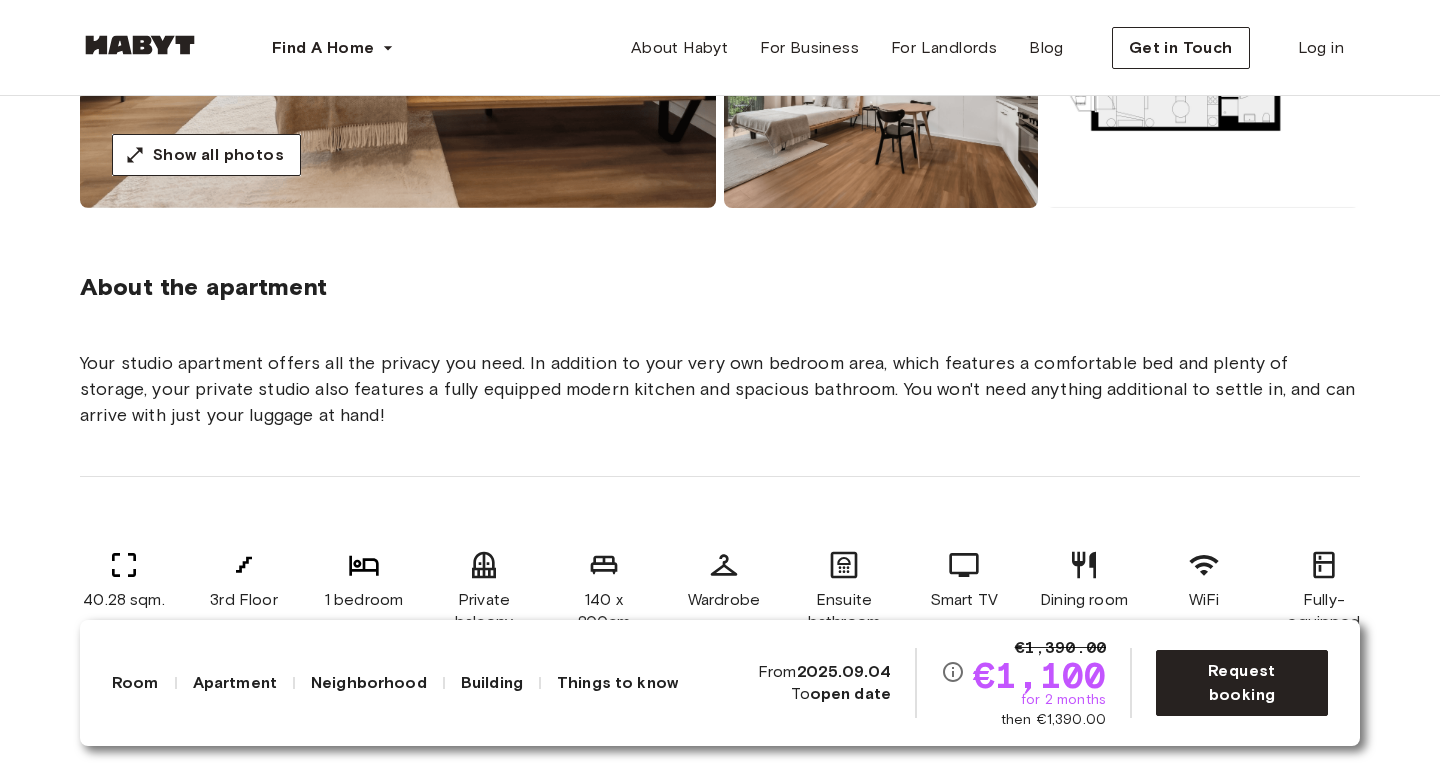 type 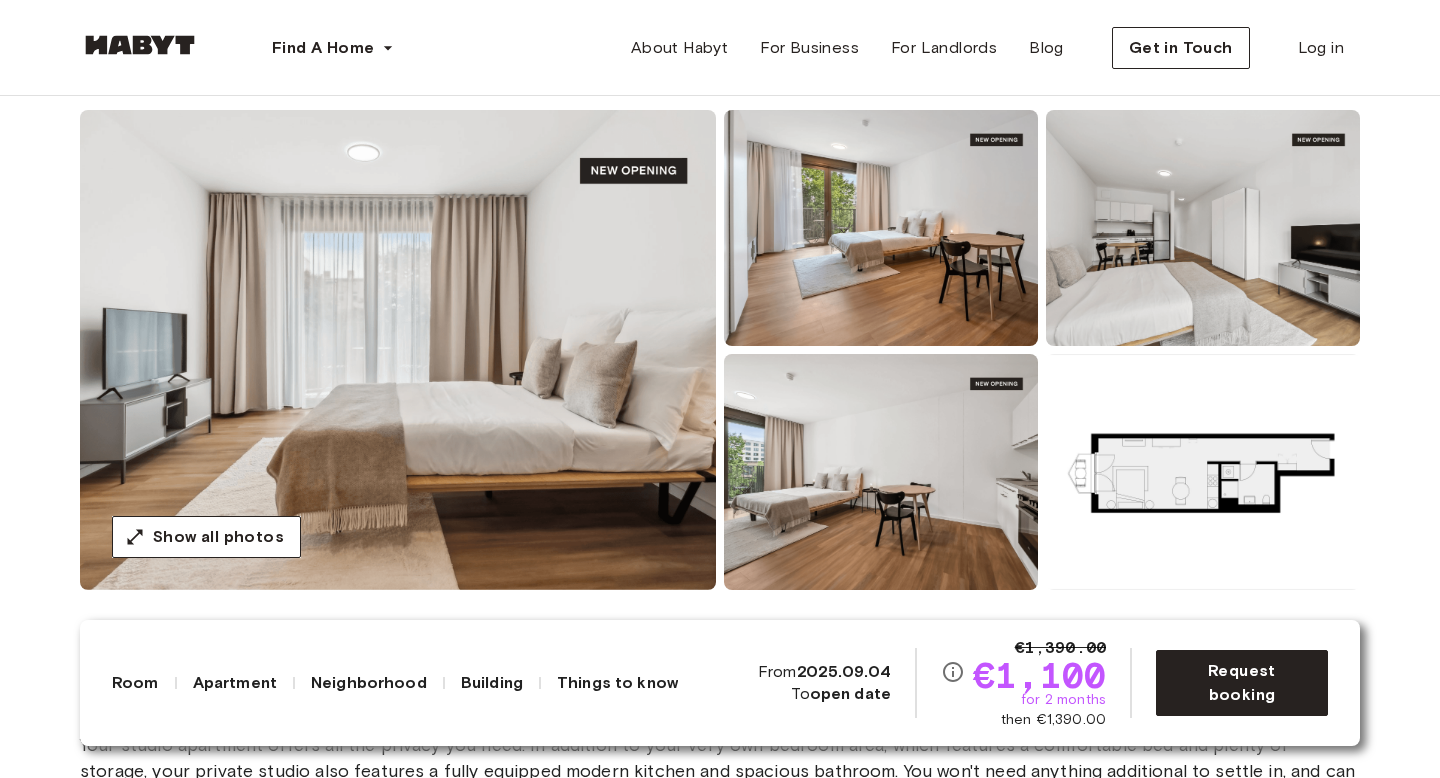 scroll, scrollTop: 0, scrollLeft: 0, axis: both 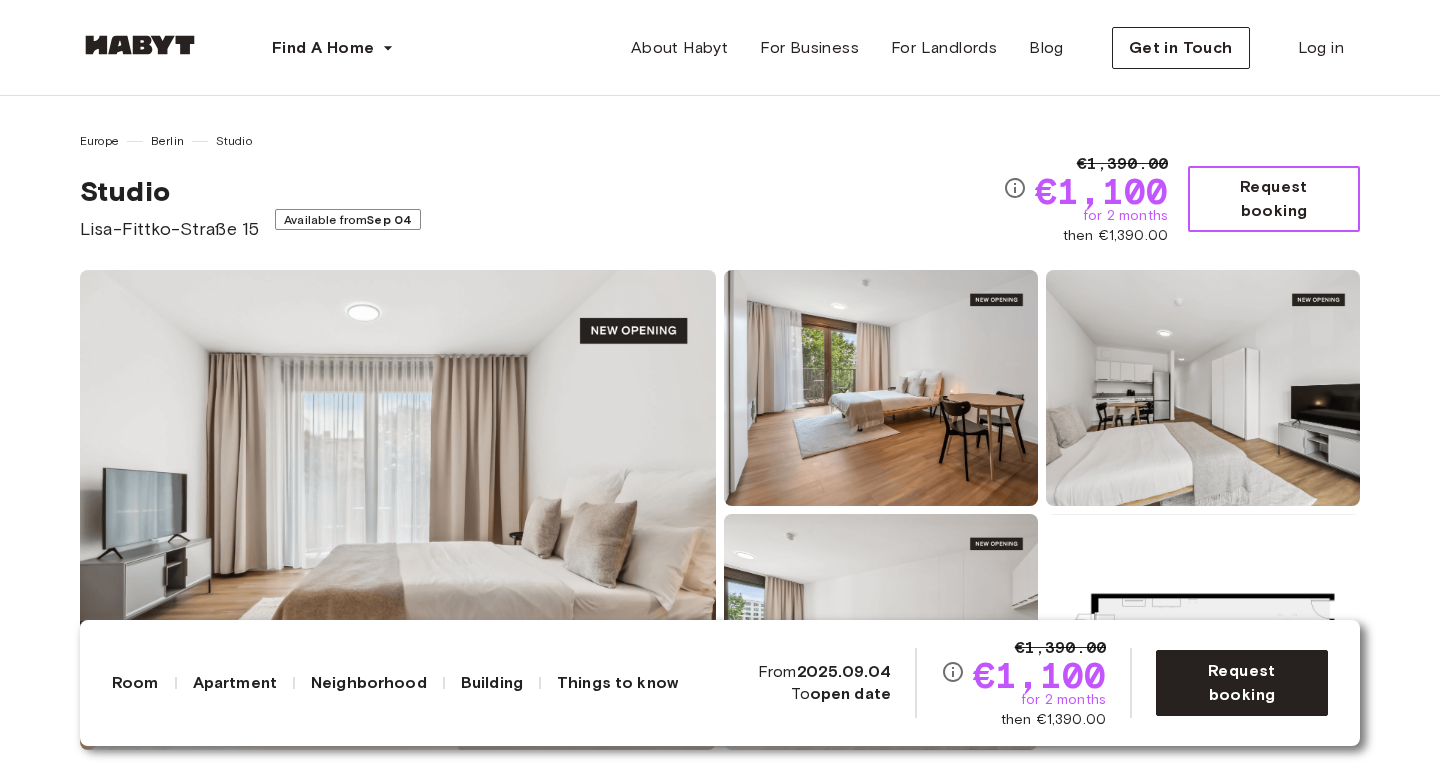 click on "Request booking" at bounding box center (1274, 199) 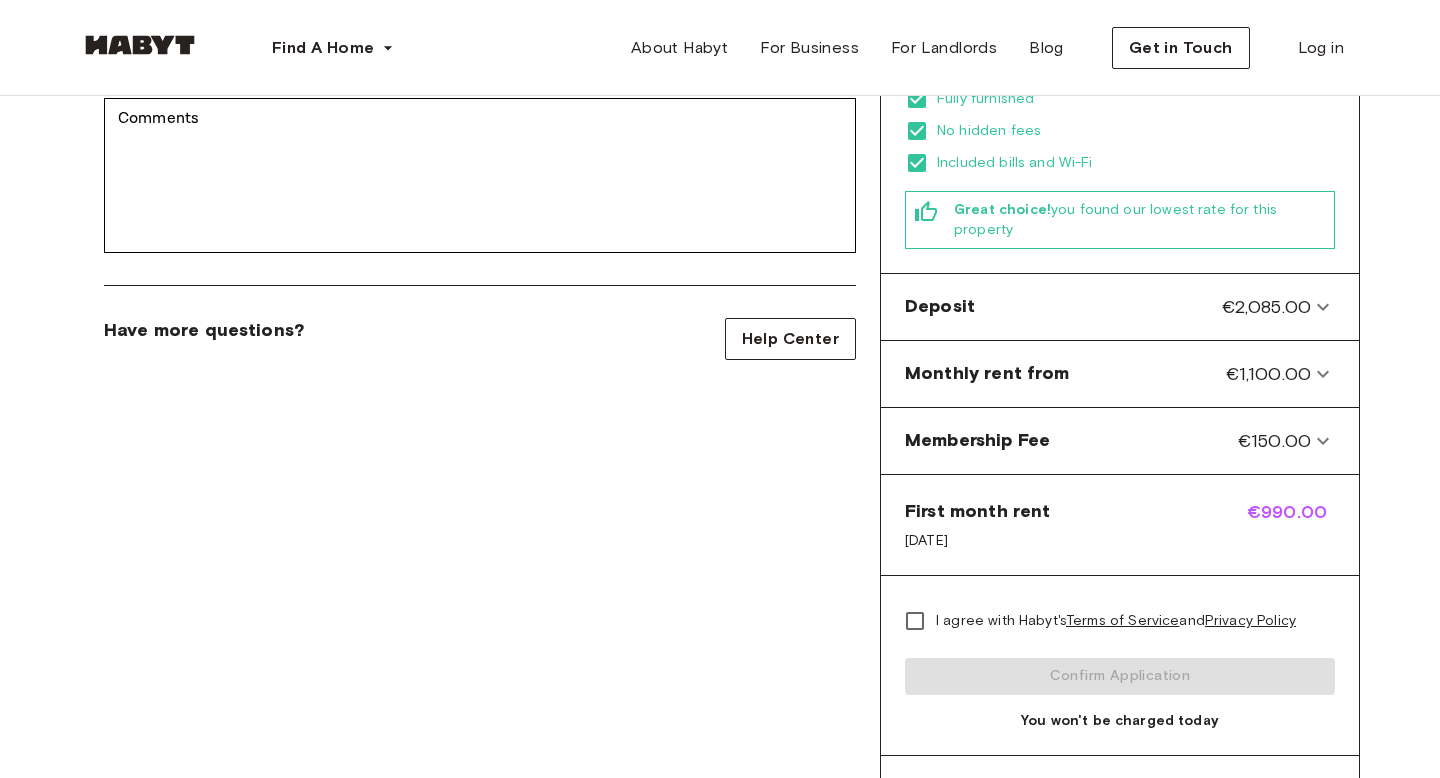 scroll, scrollTop: 592, scrollLeft: 0, axis: vertical 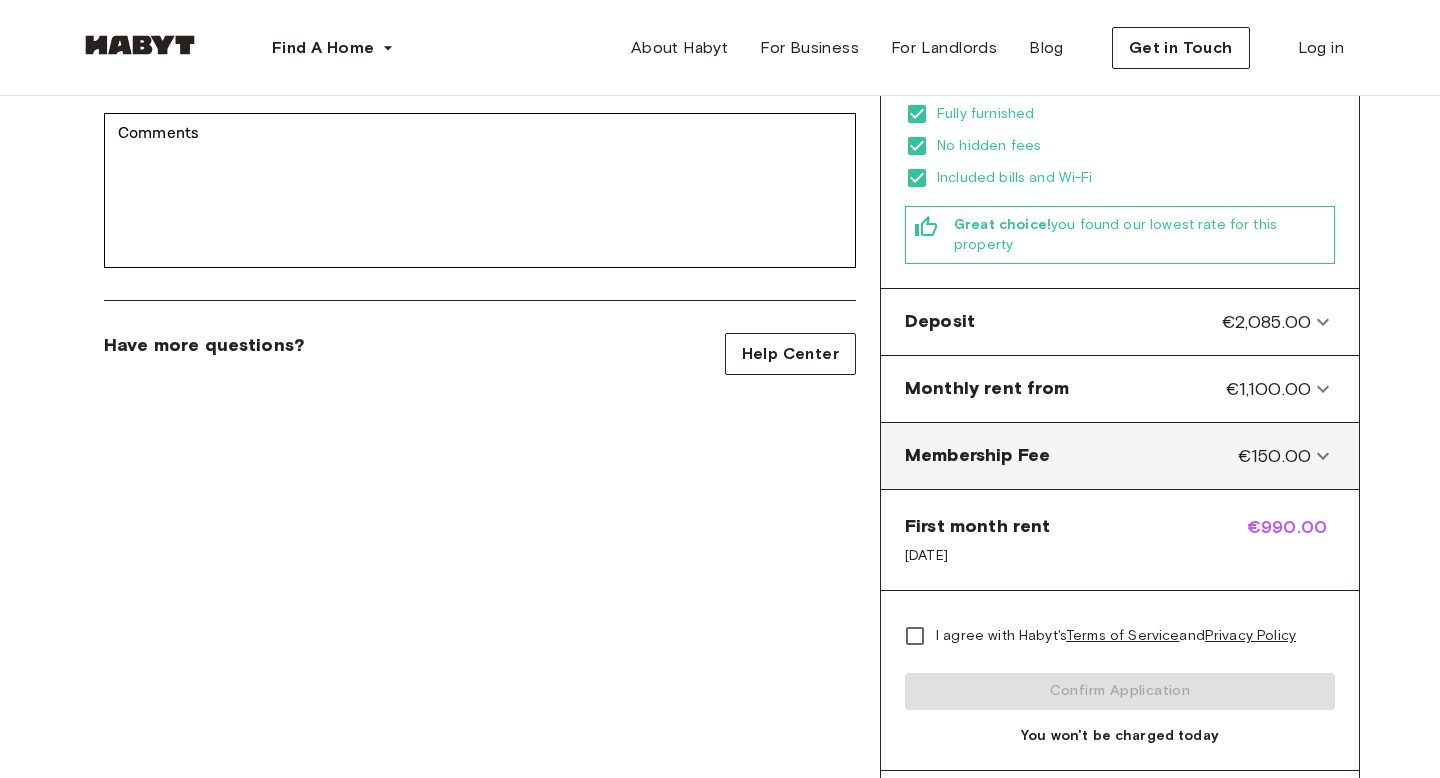 click on "Membership Fee €150.00" at bounding box center (1120, 456) 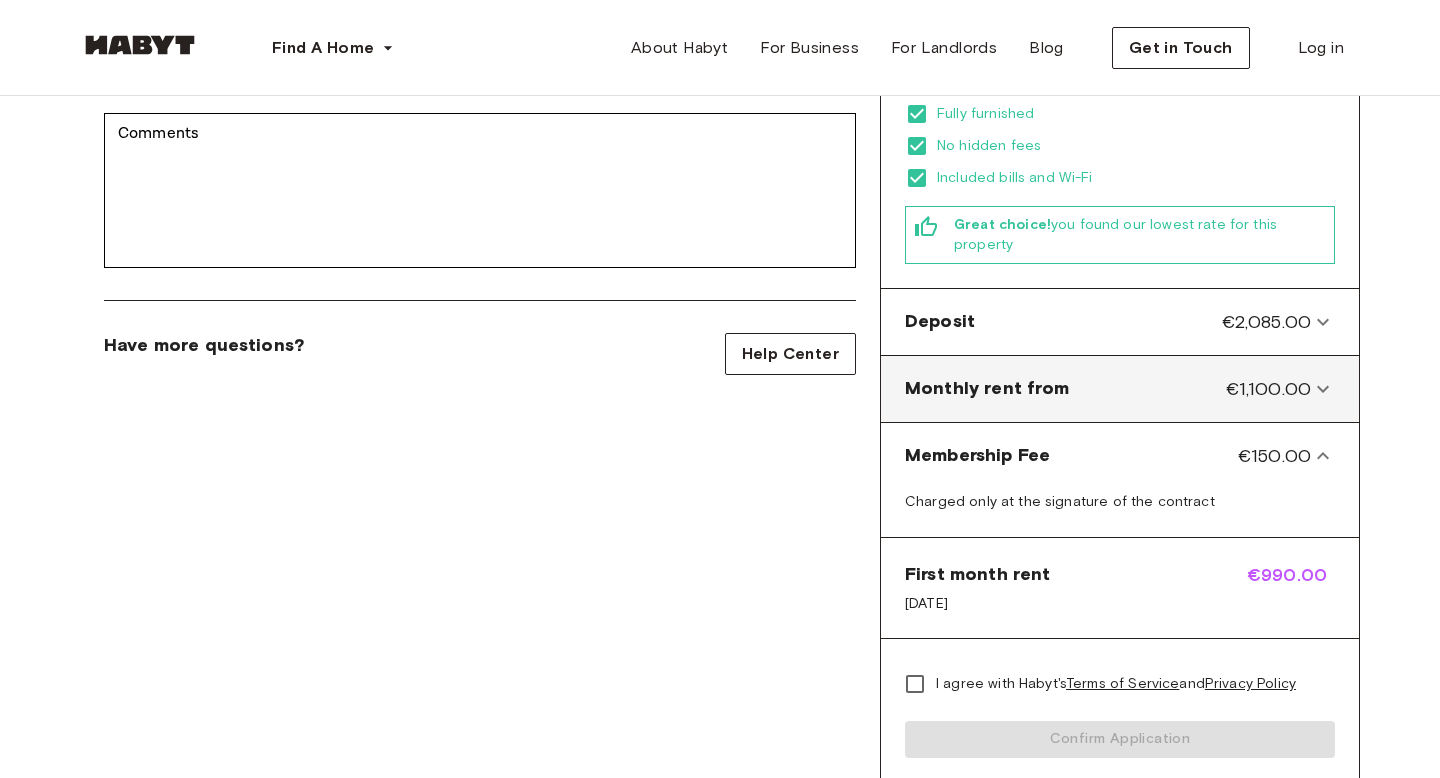 click 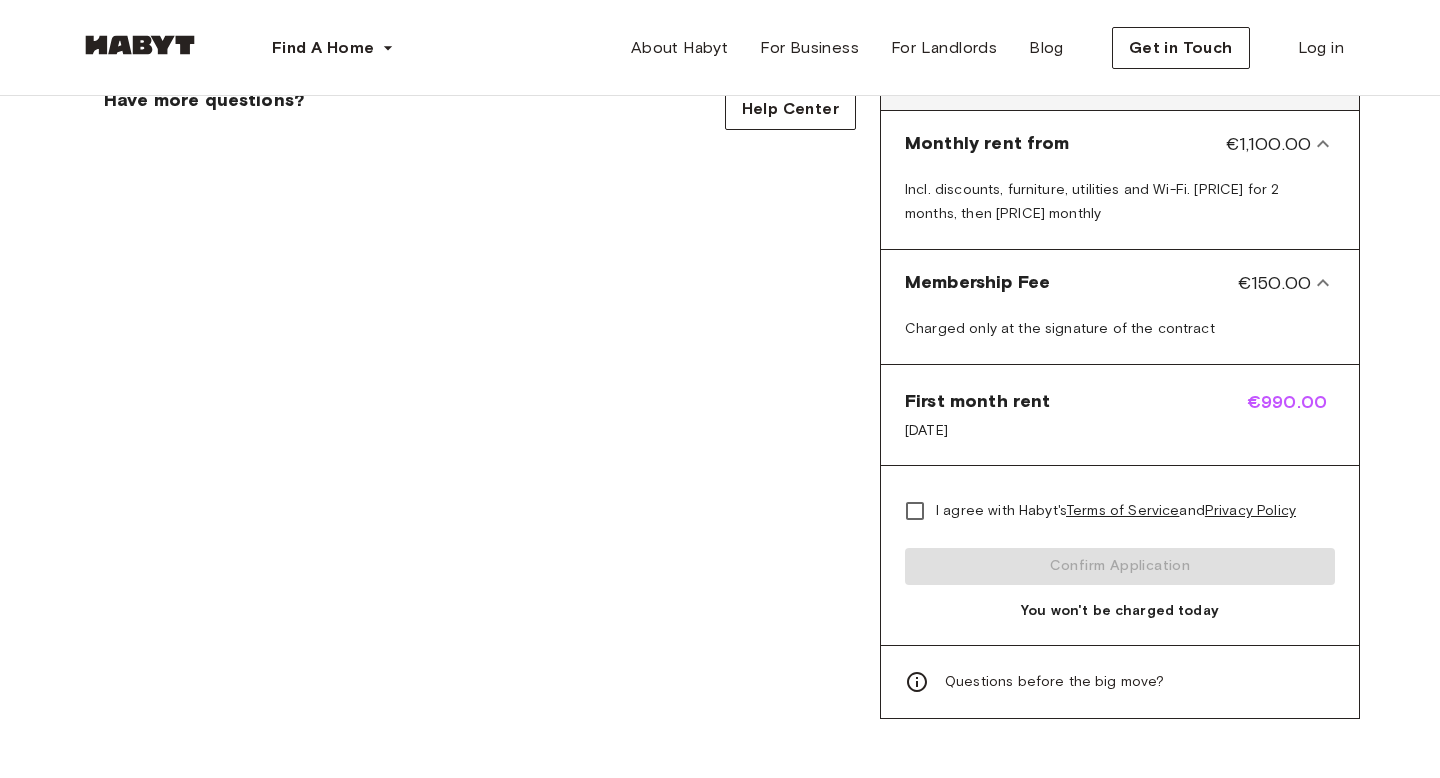 scroll, scrollTop: 1027, scrollLeft: 0, axis: vertical 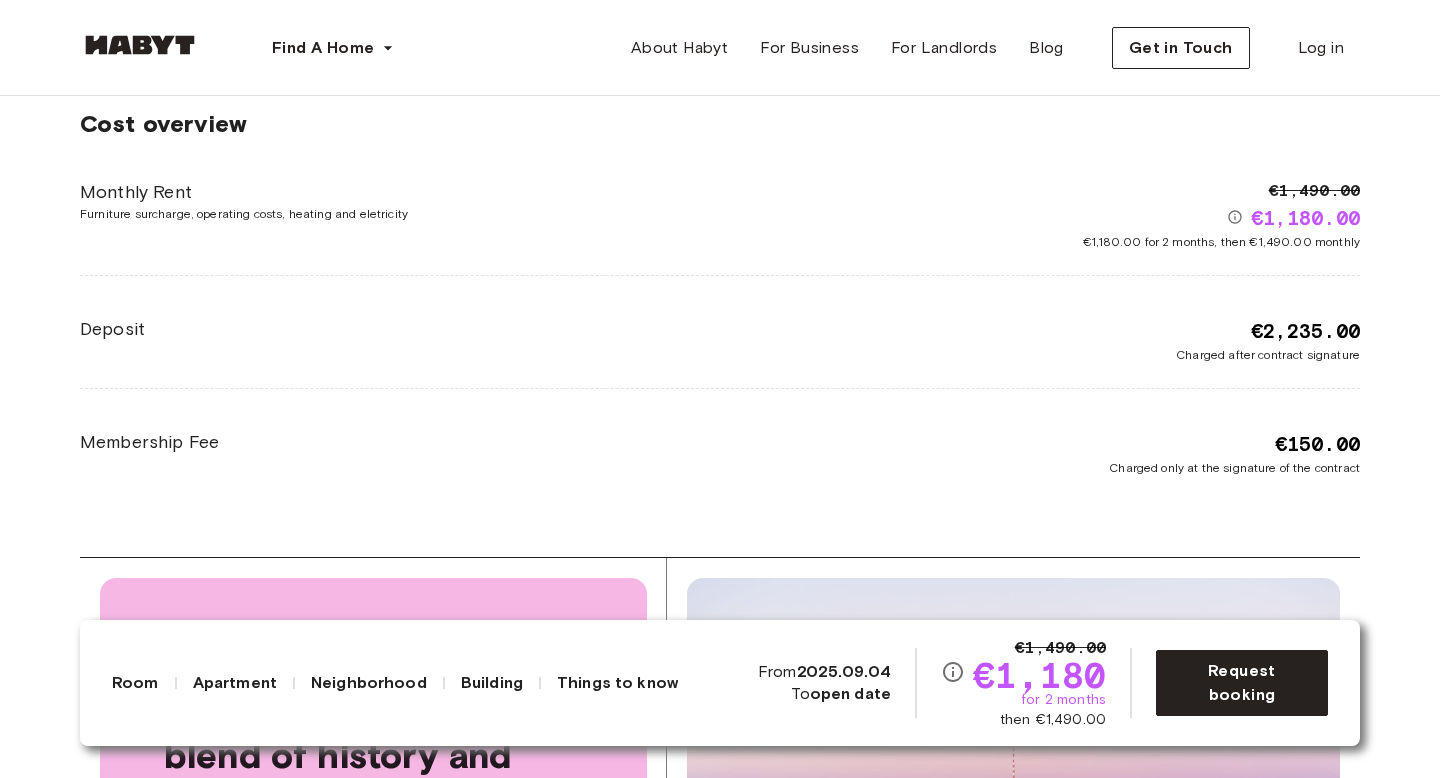 click on "then €1,490.00" at bounding box center (1053, 720) 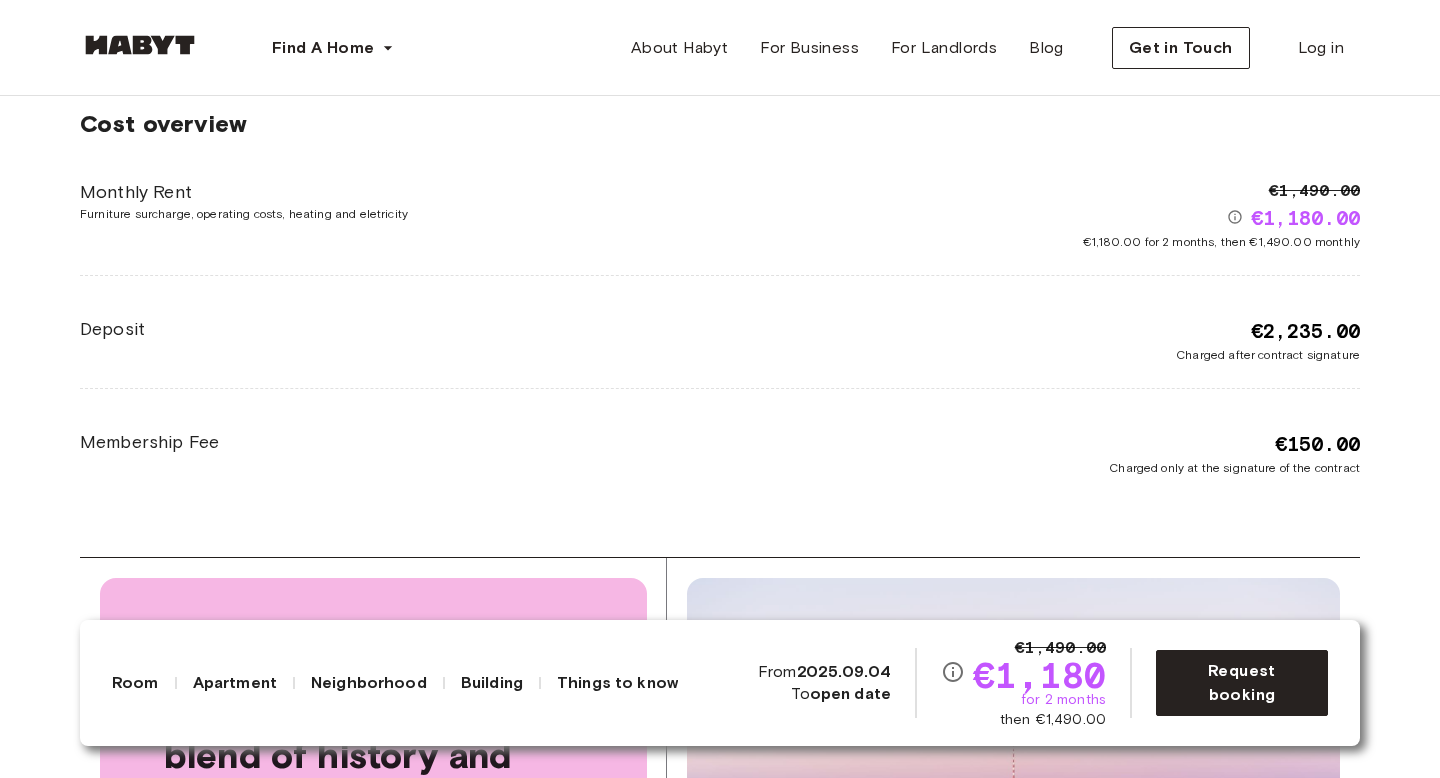 click 